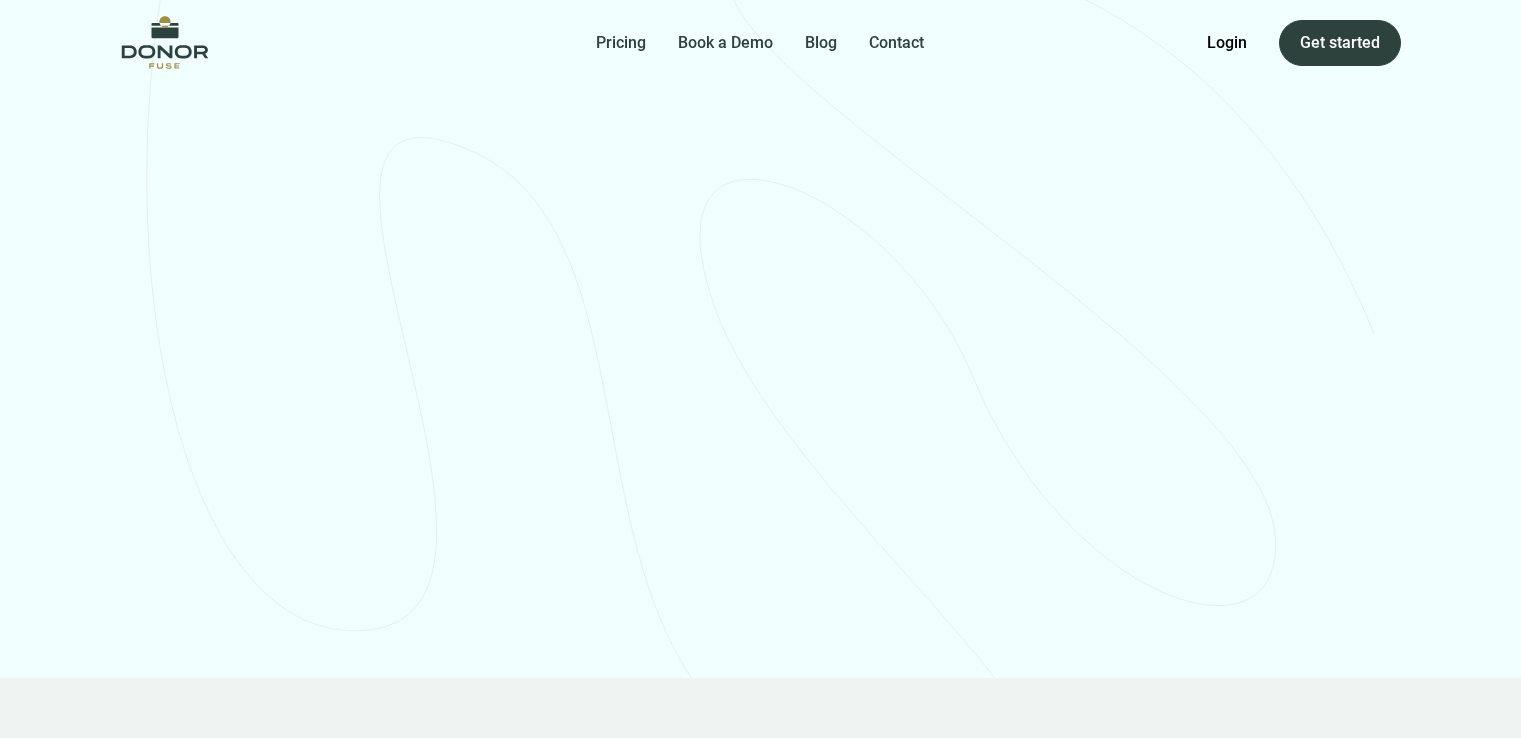 scroll, scrollTop: 0, scrollLeft: 0, axis: both 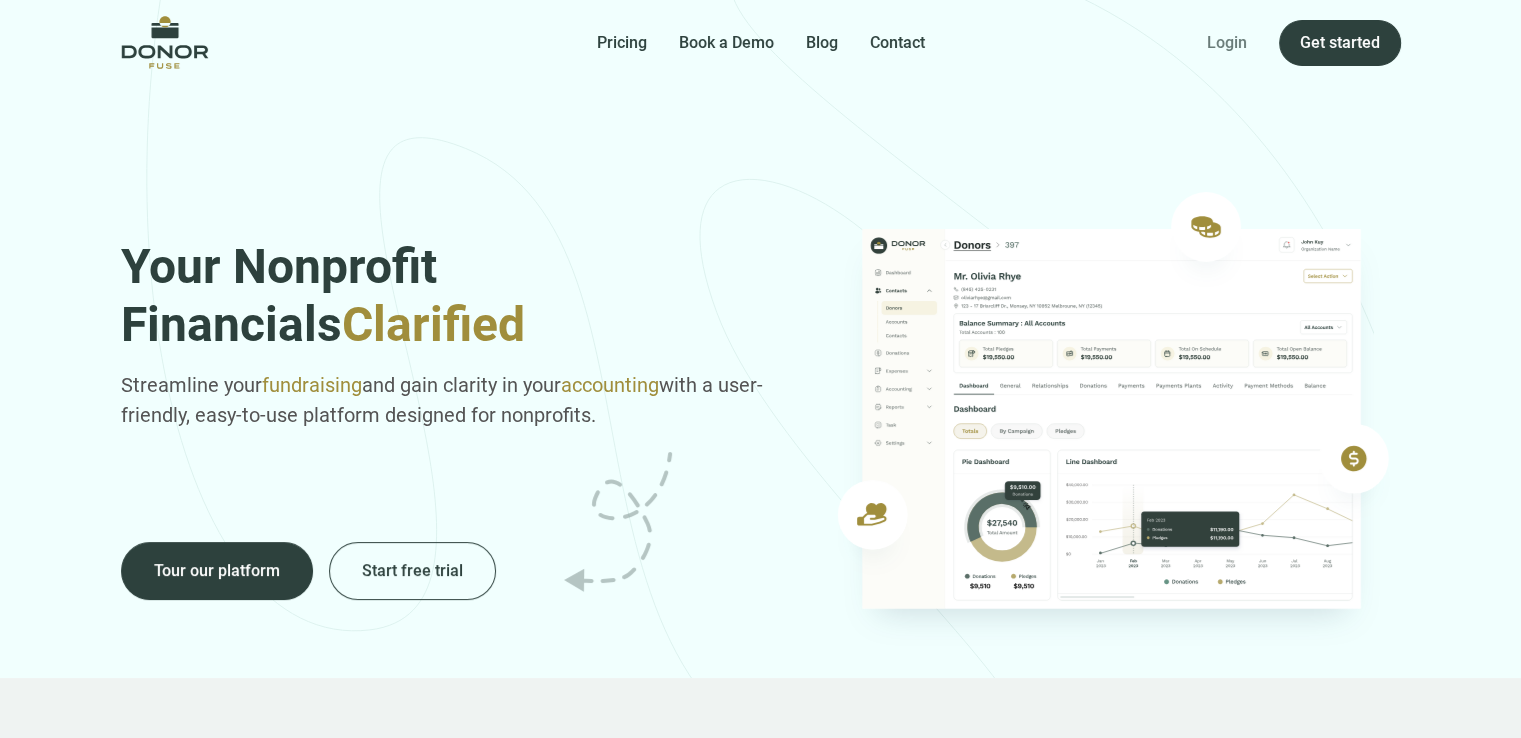 click on "Login" at bounding box center (1227, 43) 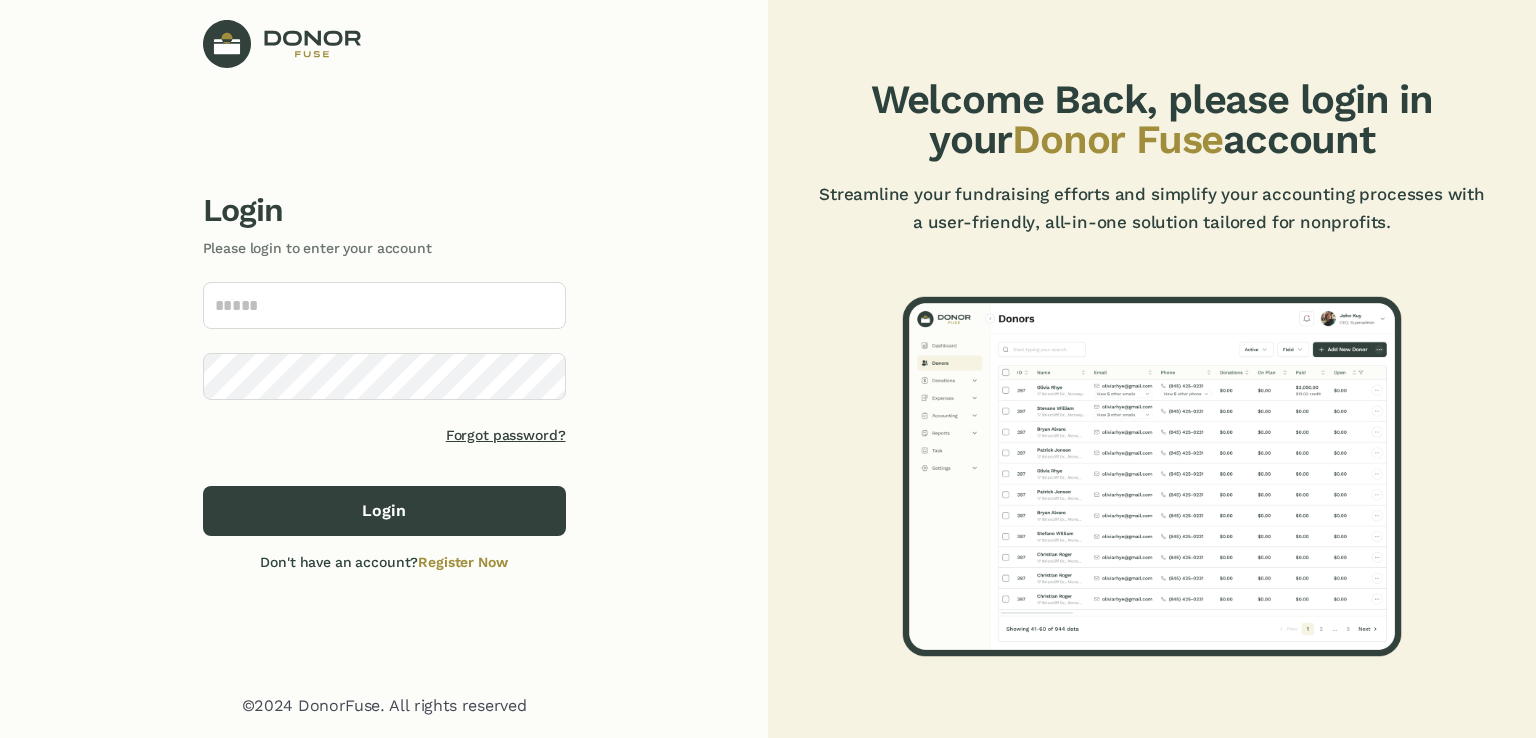 scroll, scrollTop: 0, scrollLeft: 0, axis: both 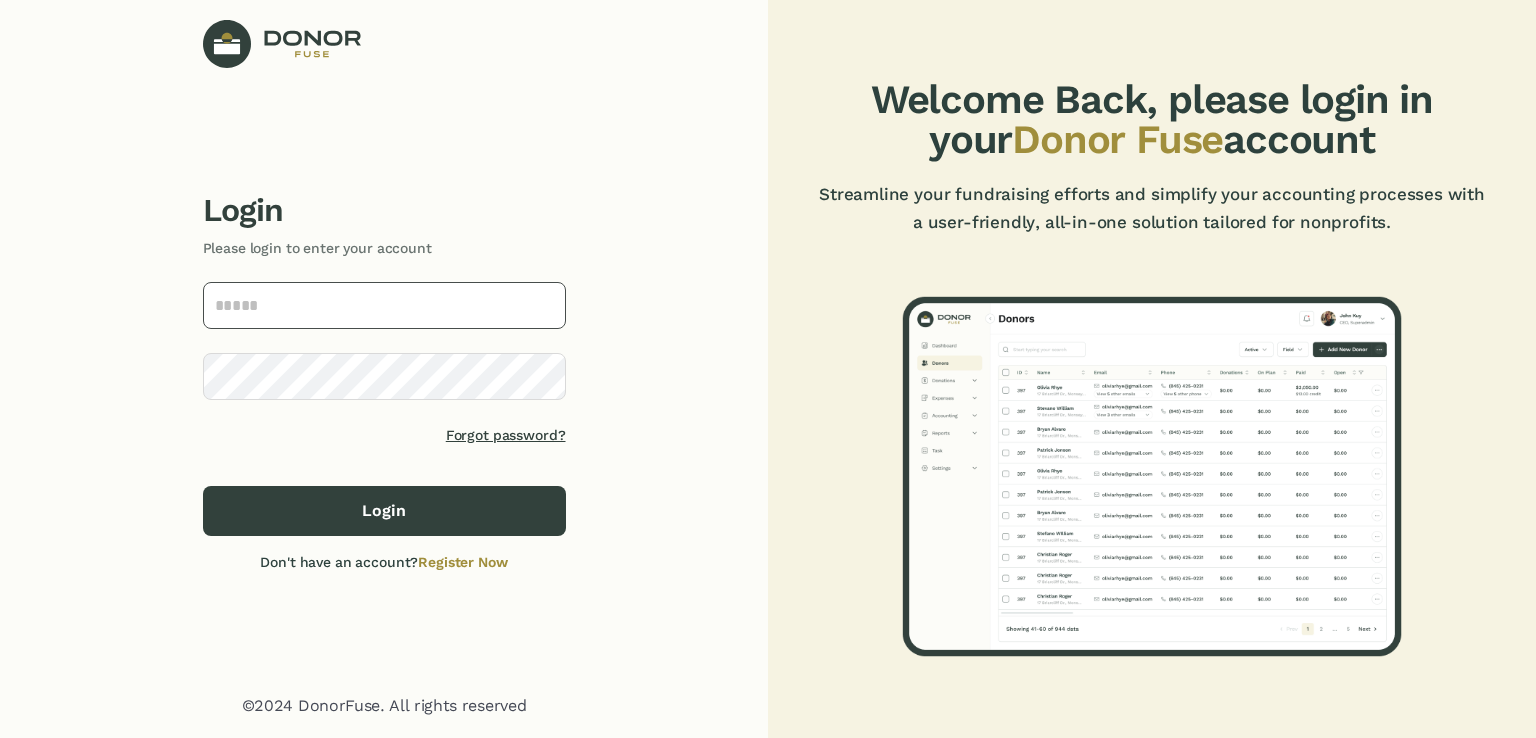 type on "**********" 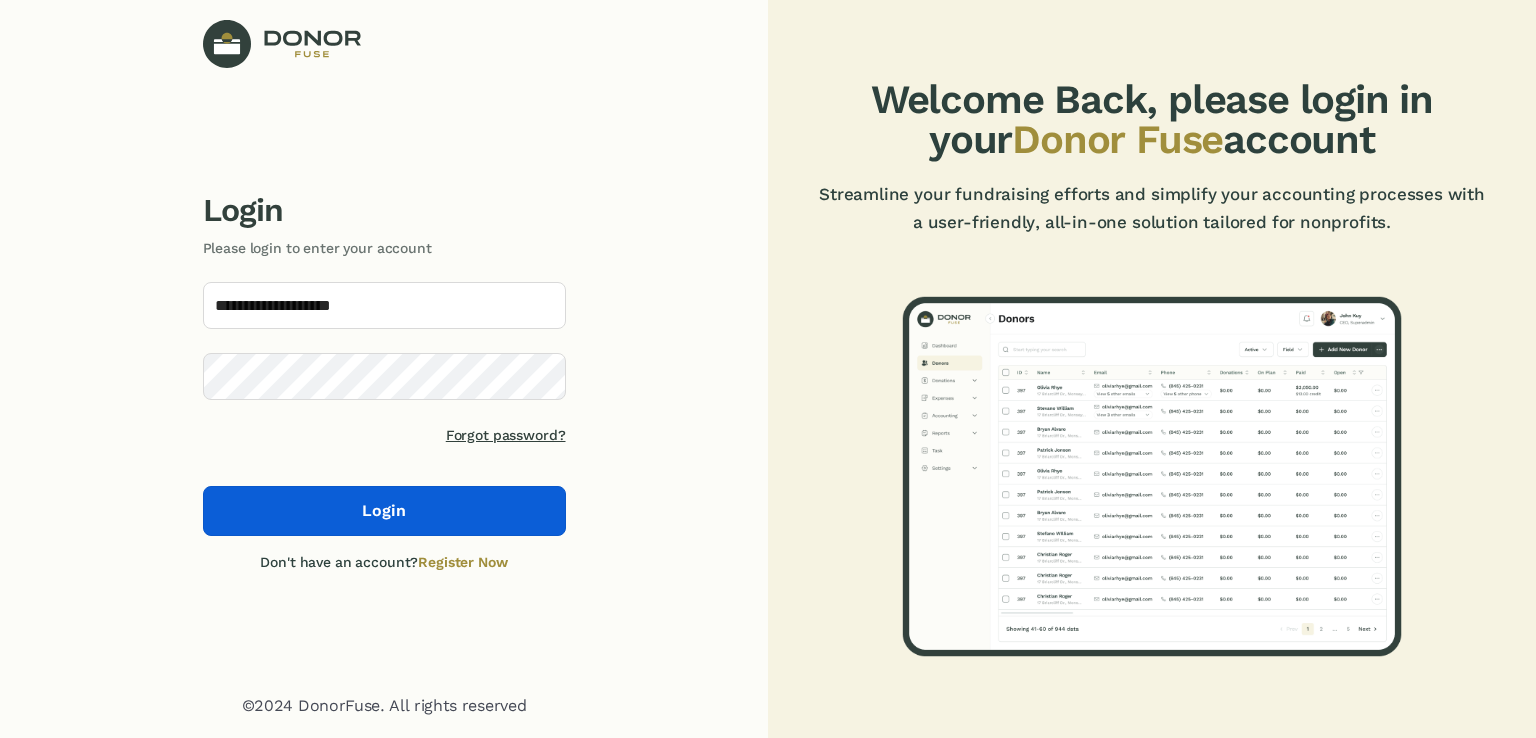 click on "Login" at bounding box center (384, 511) 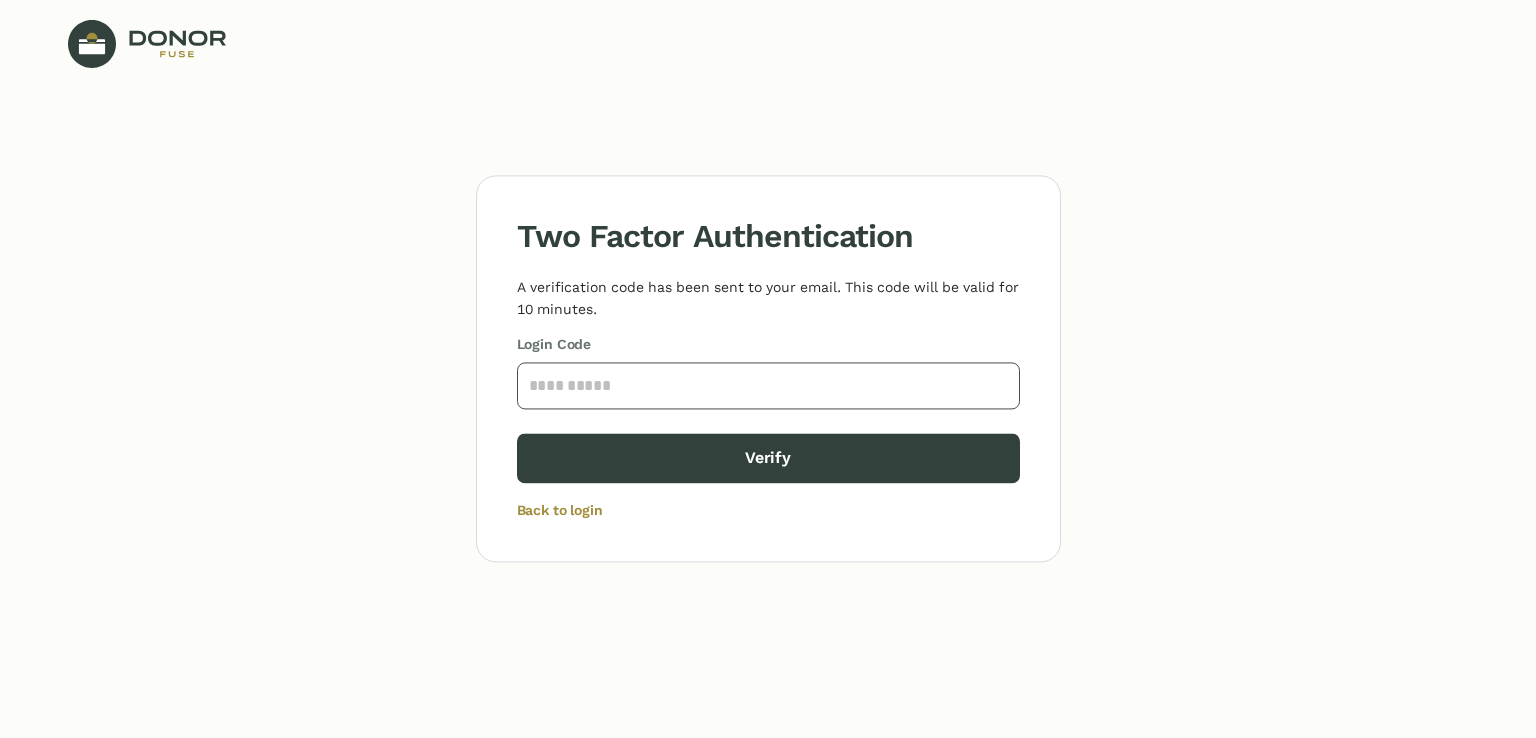 click at bounding box center [768, 385] 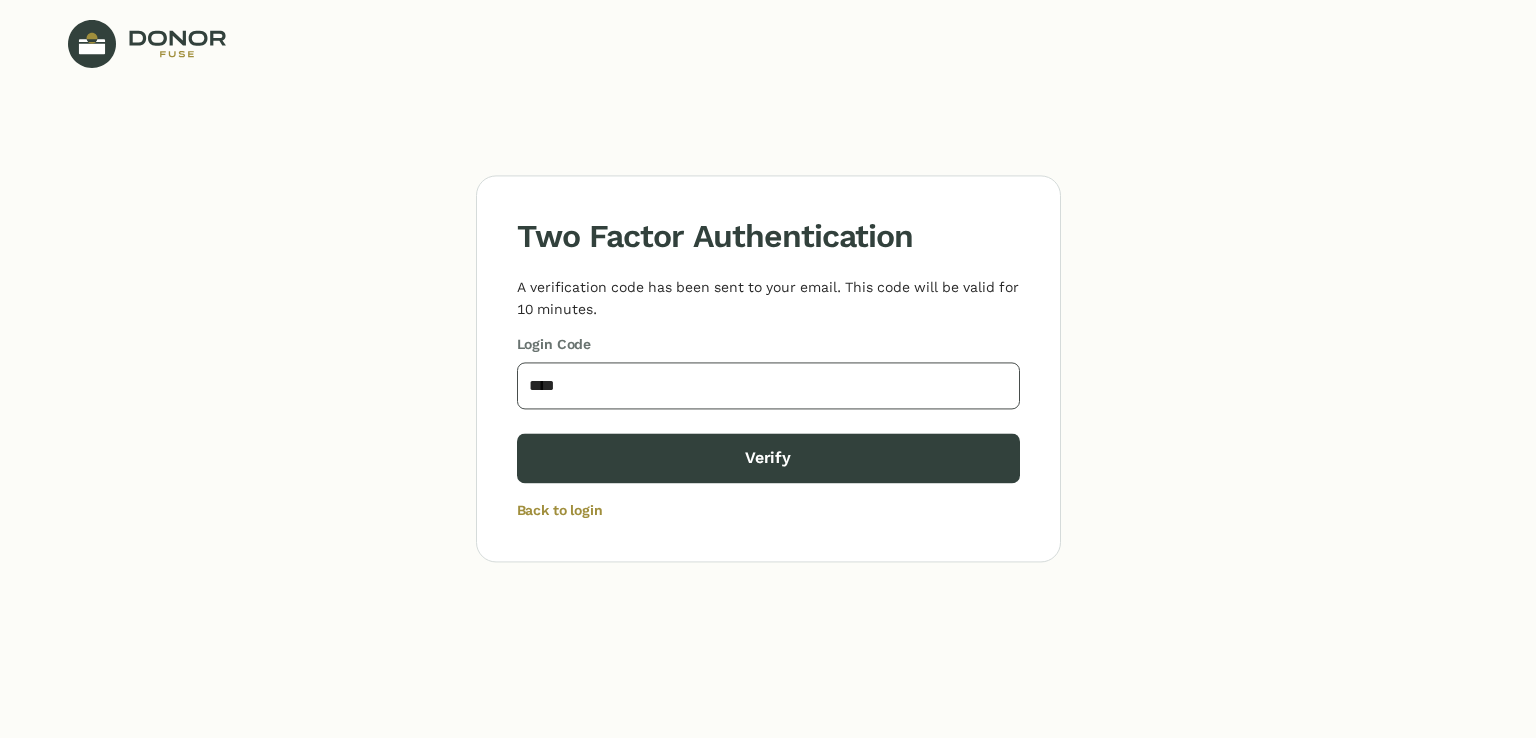 type on "****" 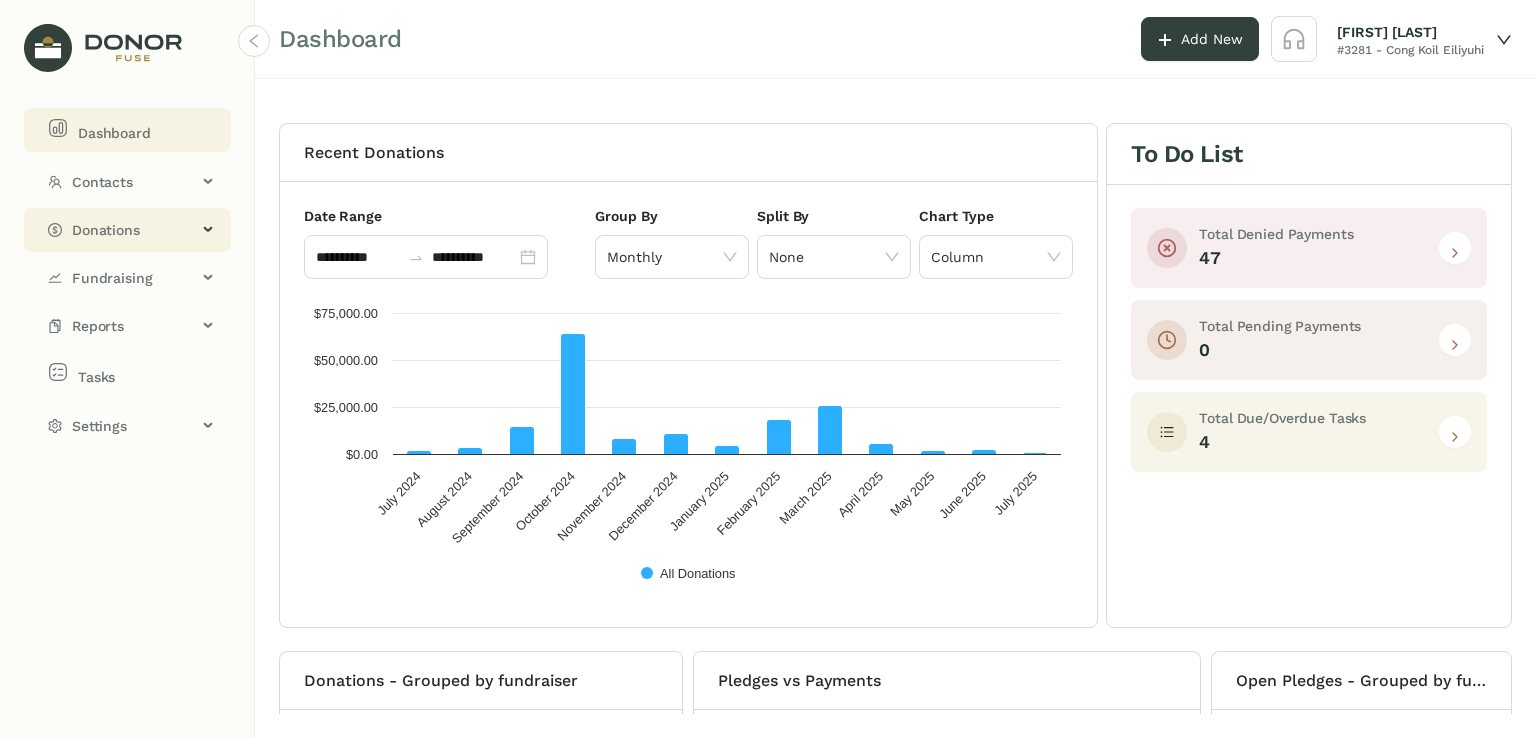 click on "Donations" at bounding box center [134, 230] 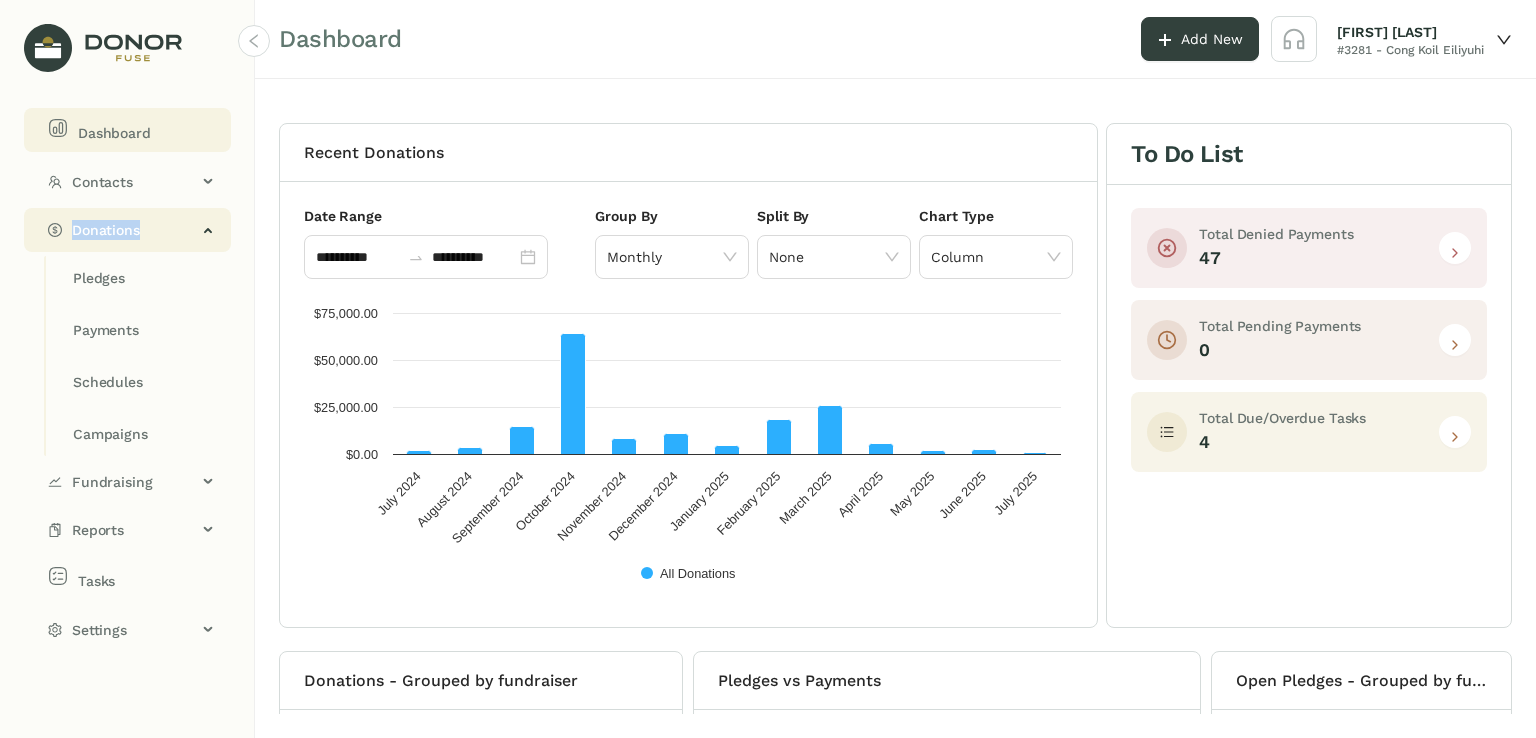 click on "Donations" at bounding box center [134, 230] 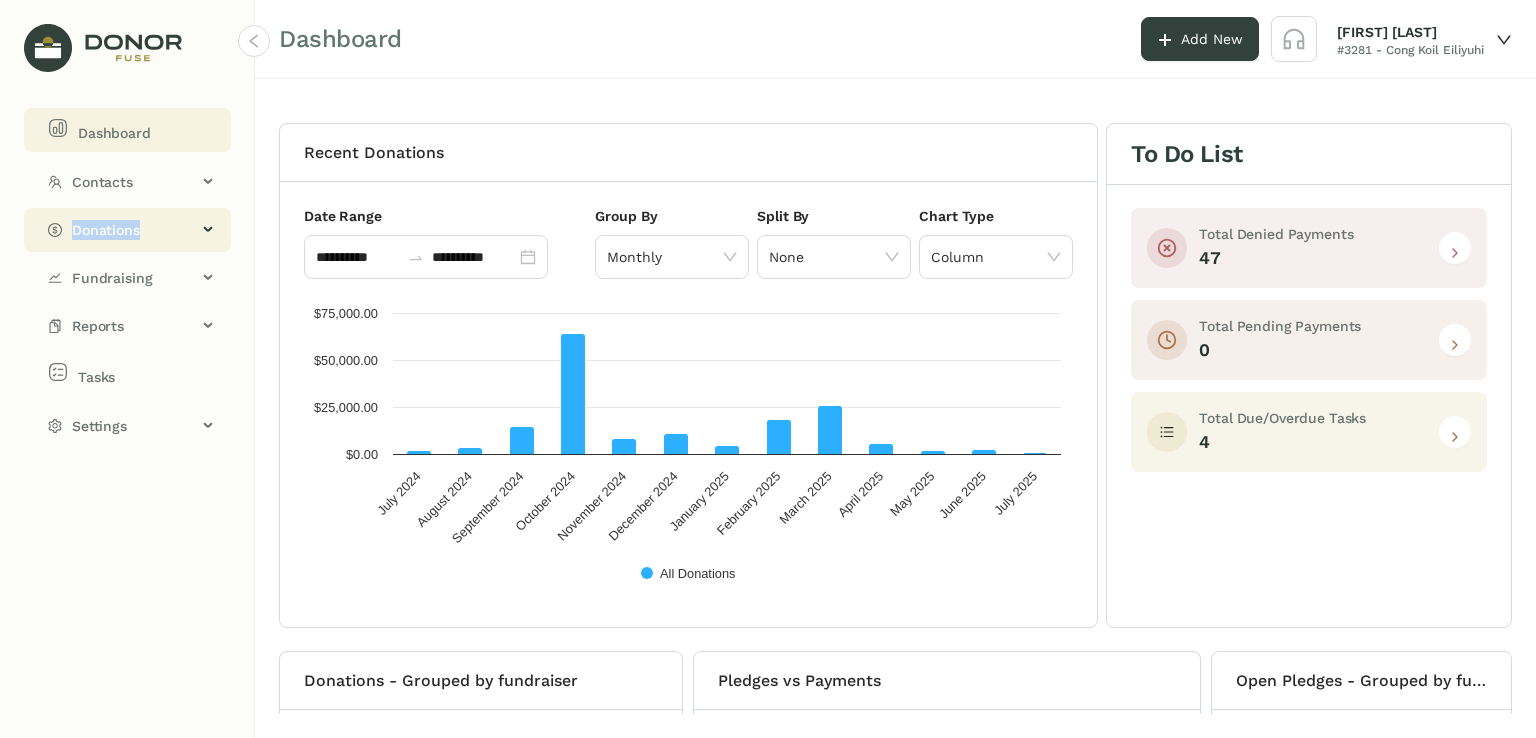 click on "Donations" at bounding box center [134, 182] 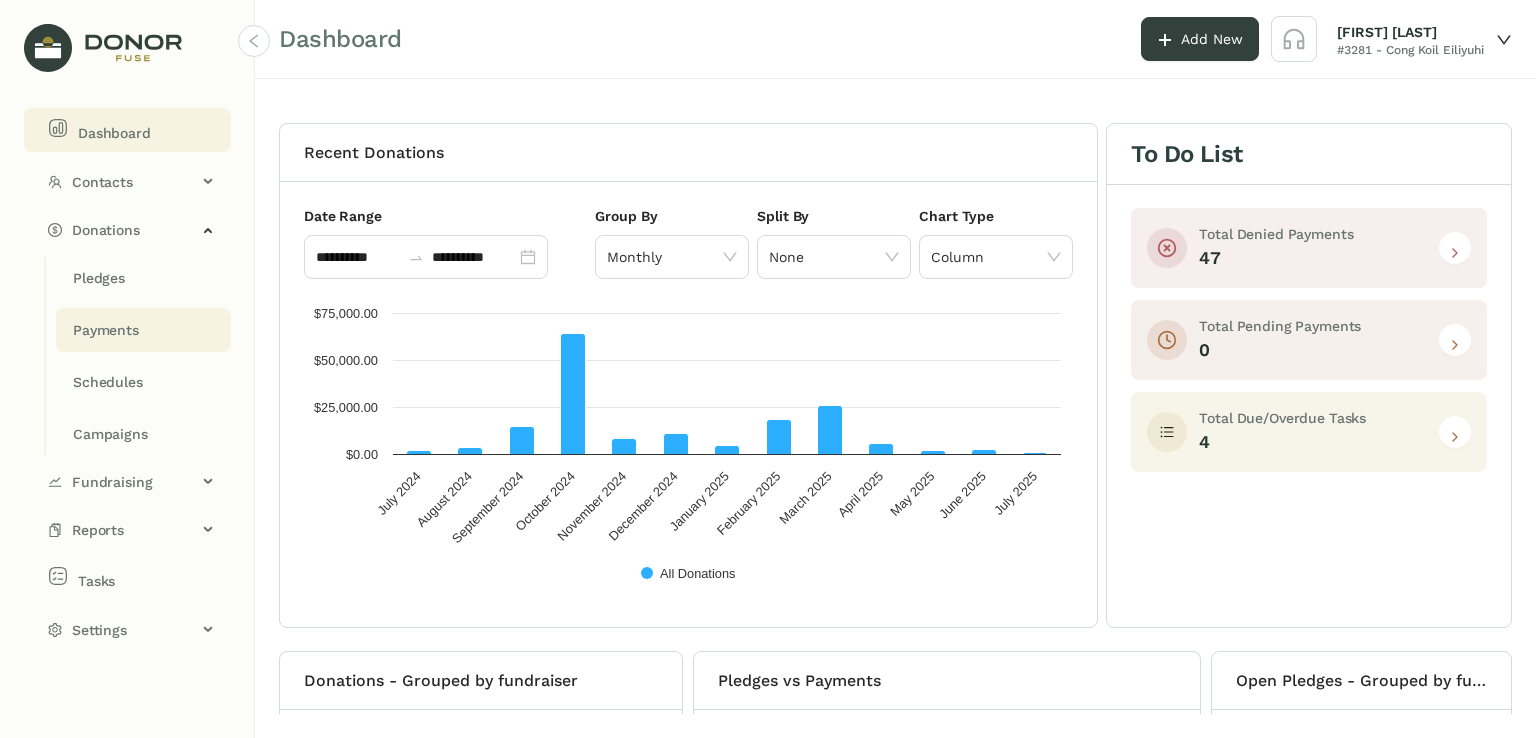 click on "Payments" at bounding box center [99, 278] 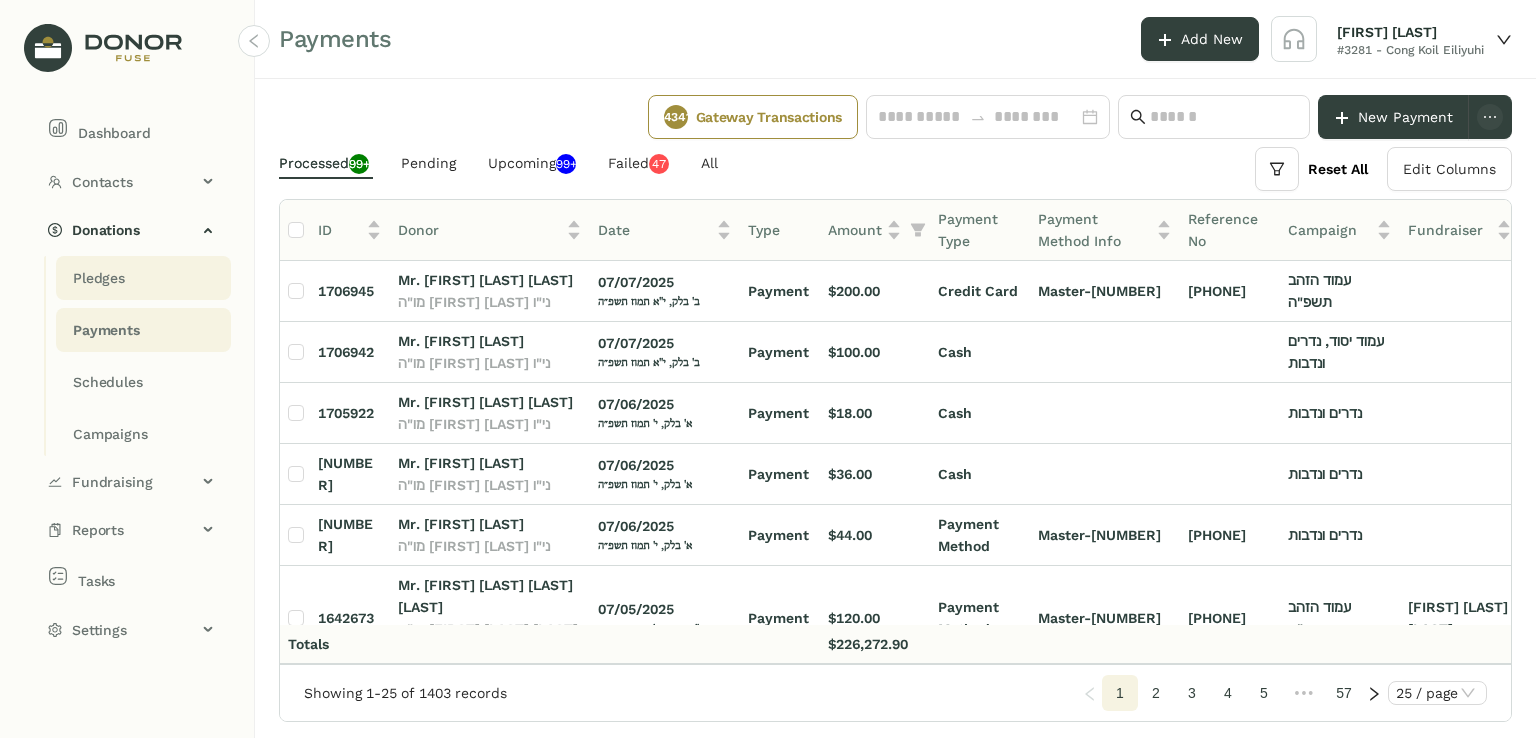 click on "Pledges" at bounding box center [99, 278] 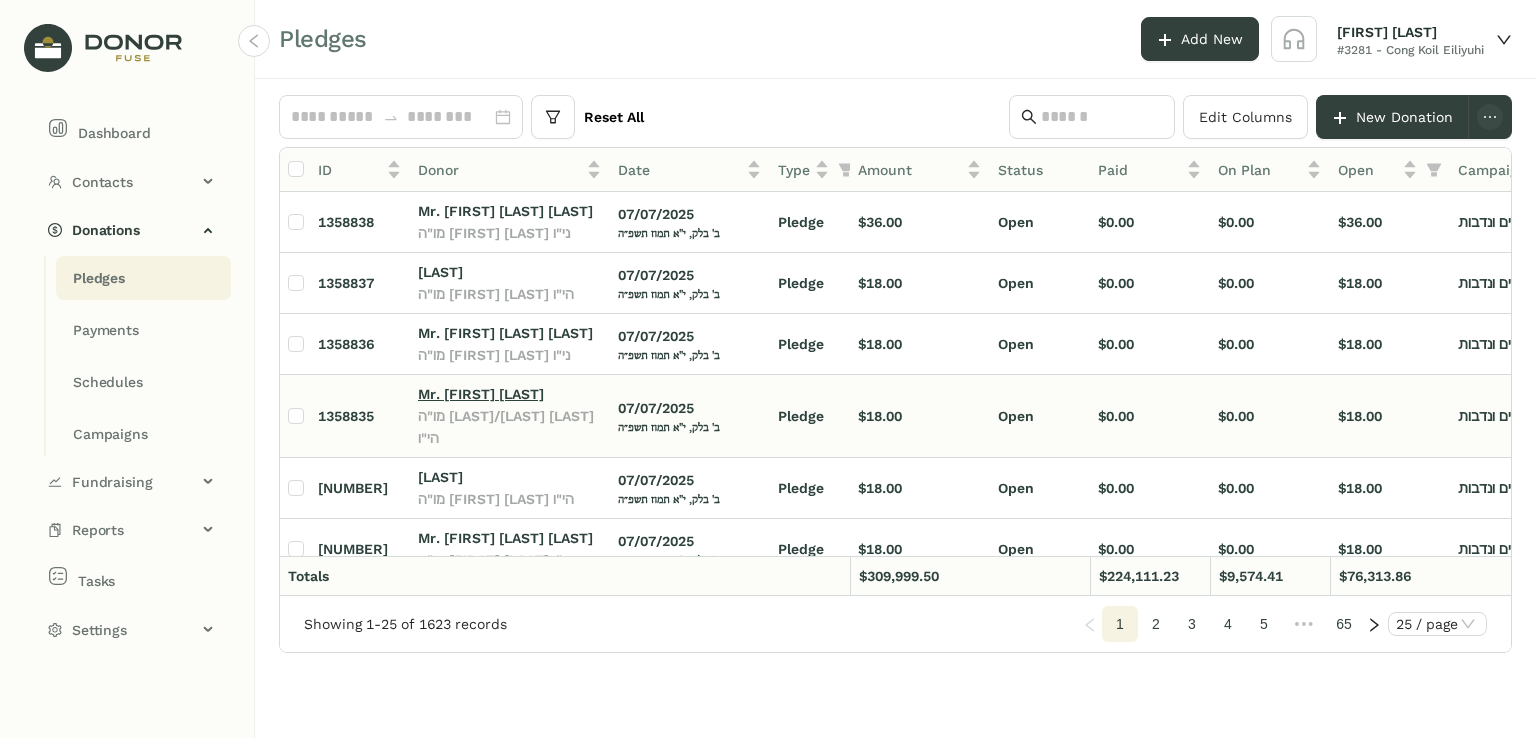 click on "Mr. [FIRST] [LAST]" at bounding box center [481, 394] 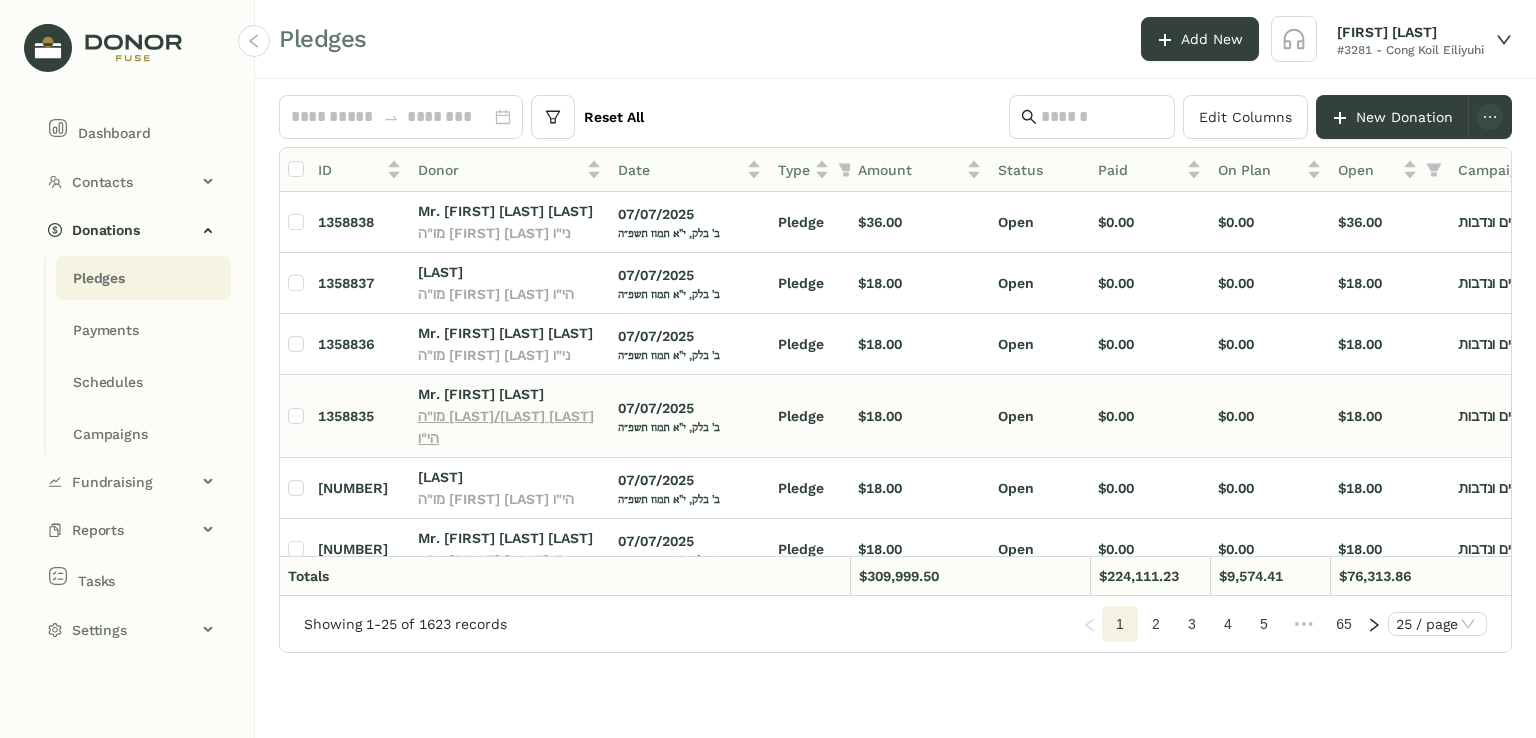 click on "מו"ה [LAST]/[LAST] [LAST] הי"ו" at bounding box center (506, 427) 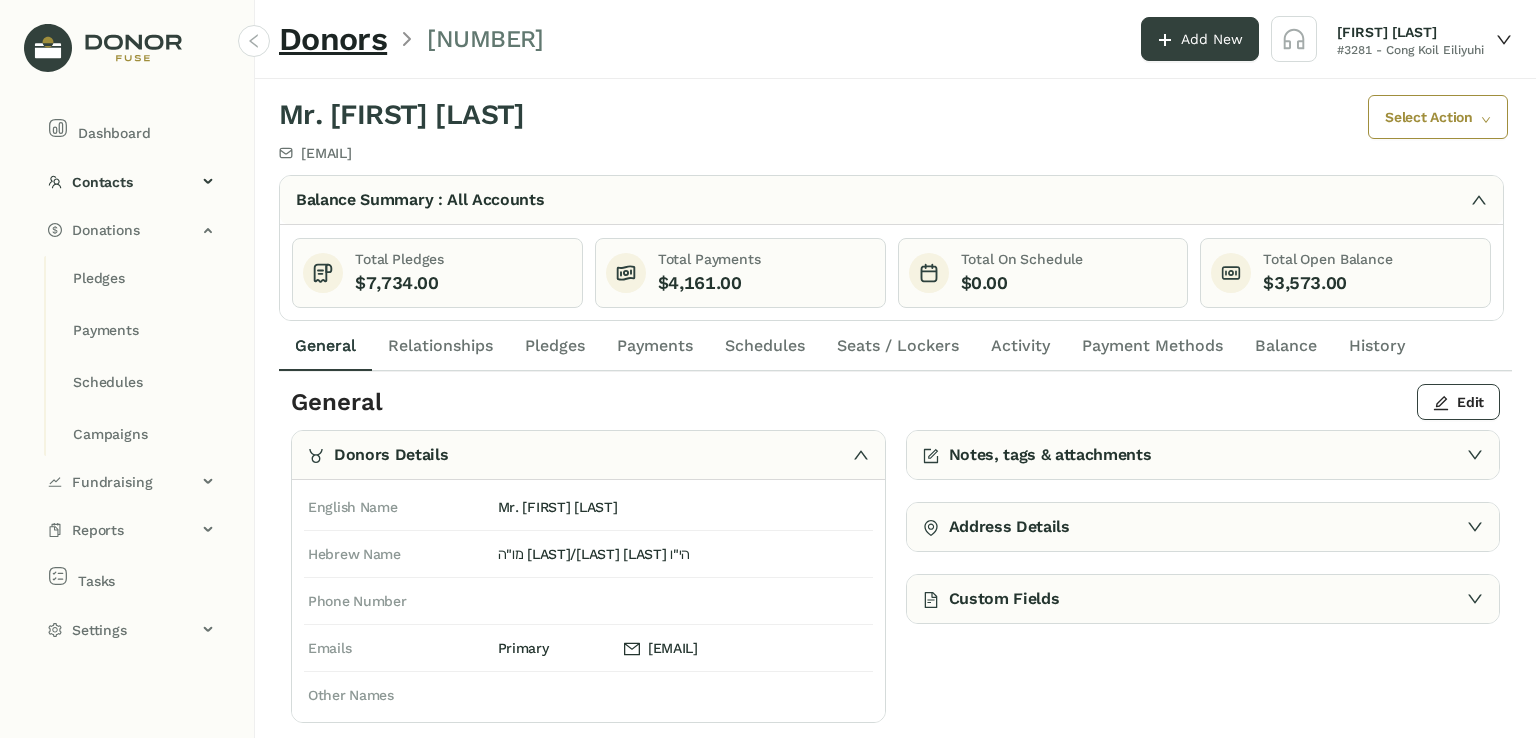 click on "Relationships" at bounding box center (440, 346) 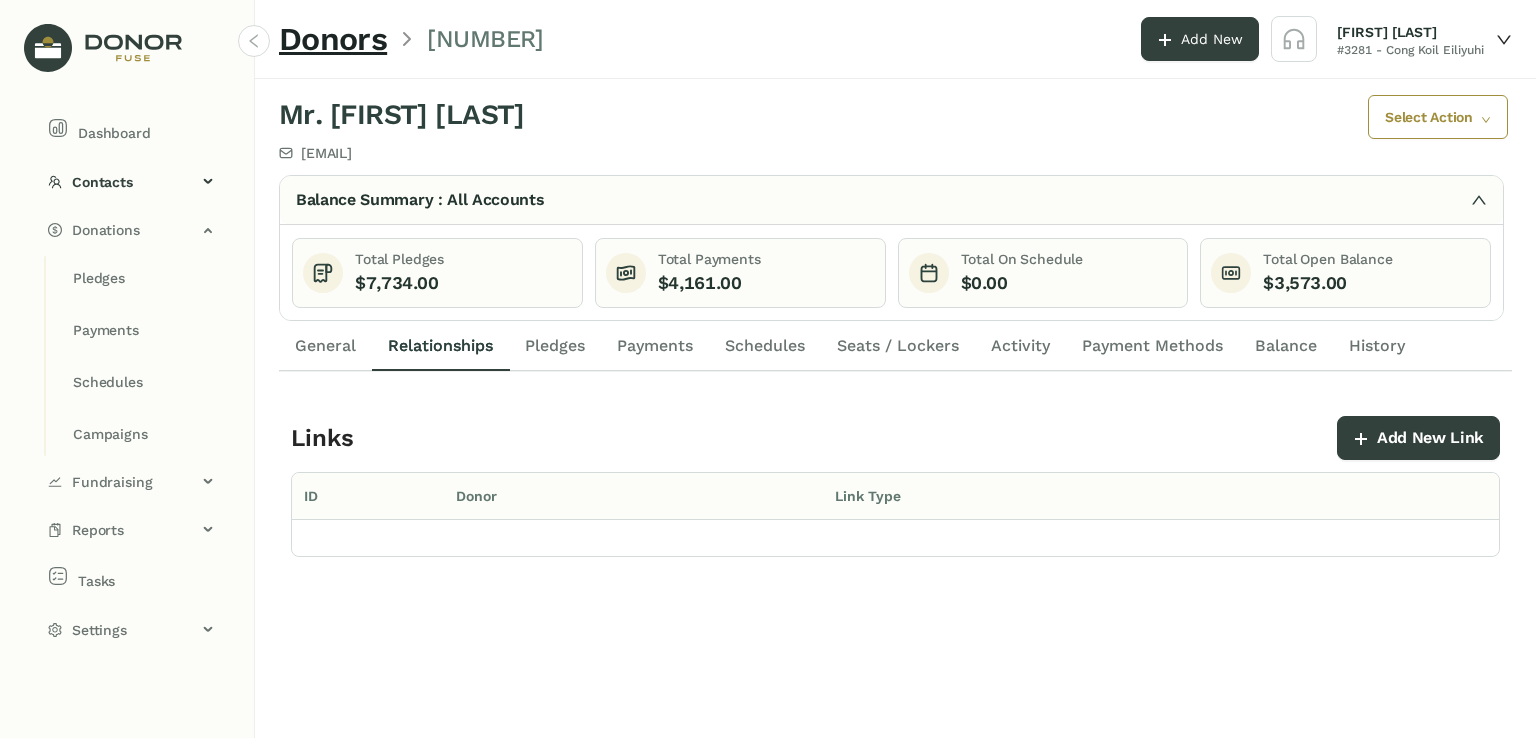 click on "Pledges" at bounding box center (555, 346) 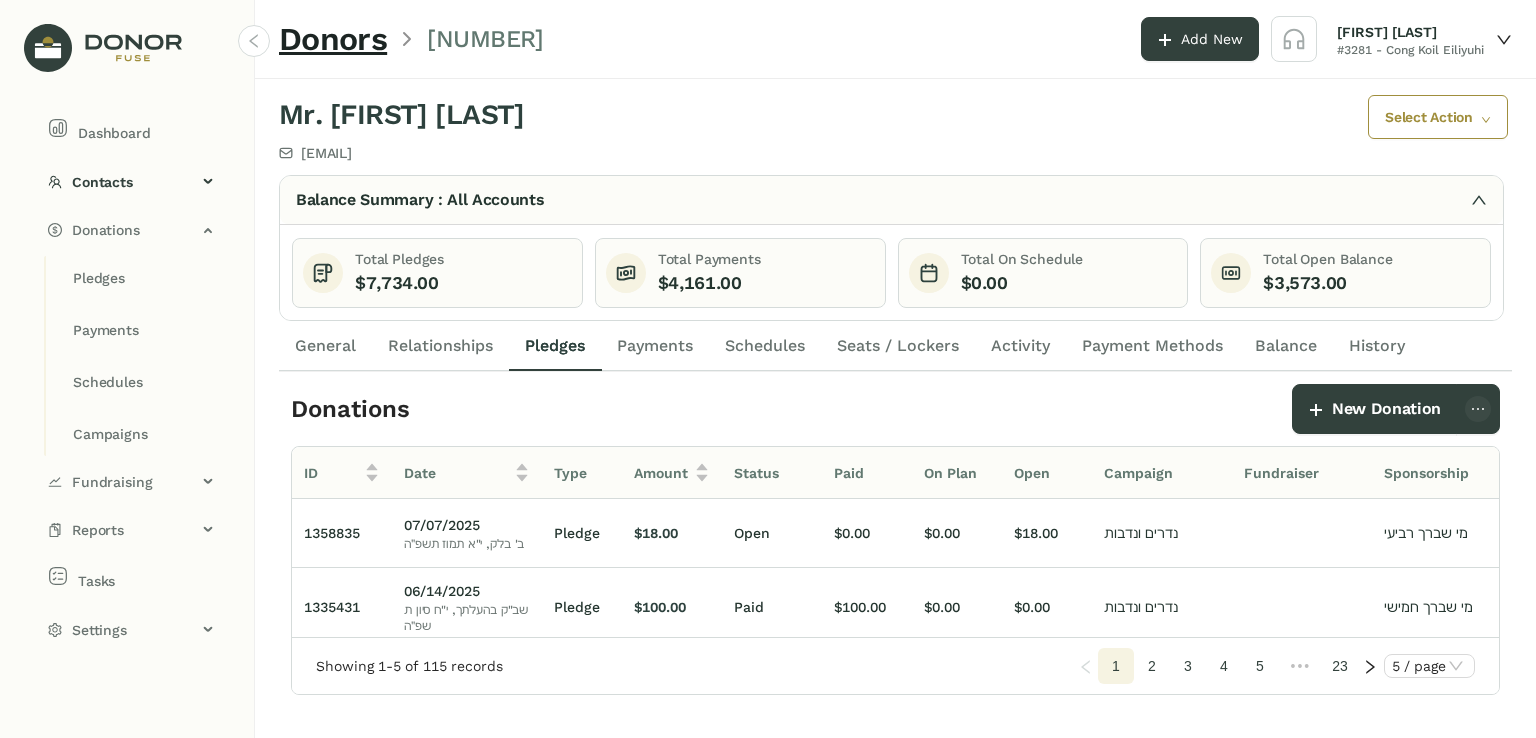 click on "Payments" at bounding box center (655, 346) 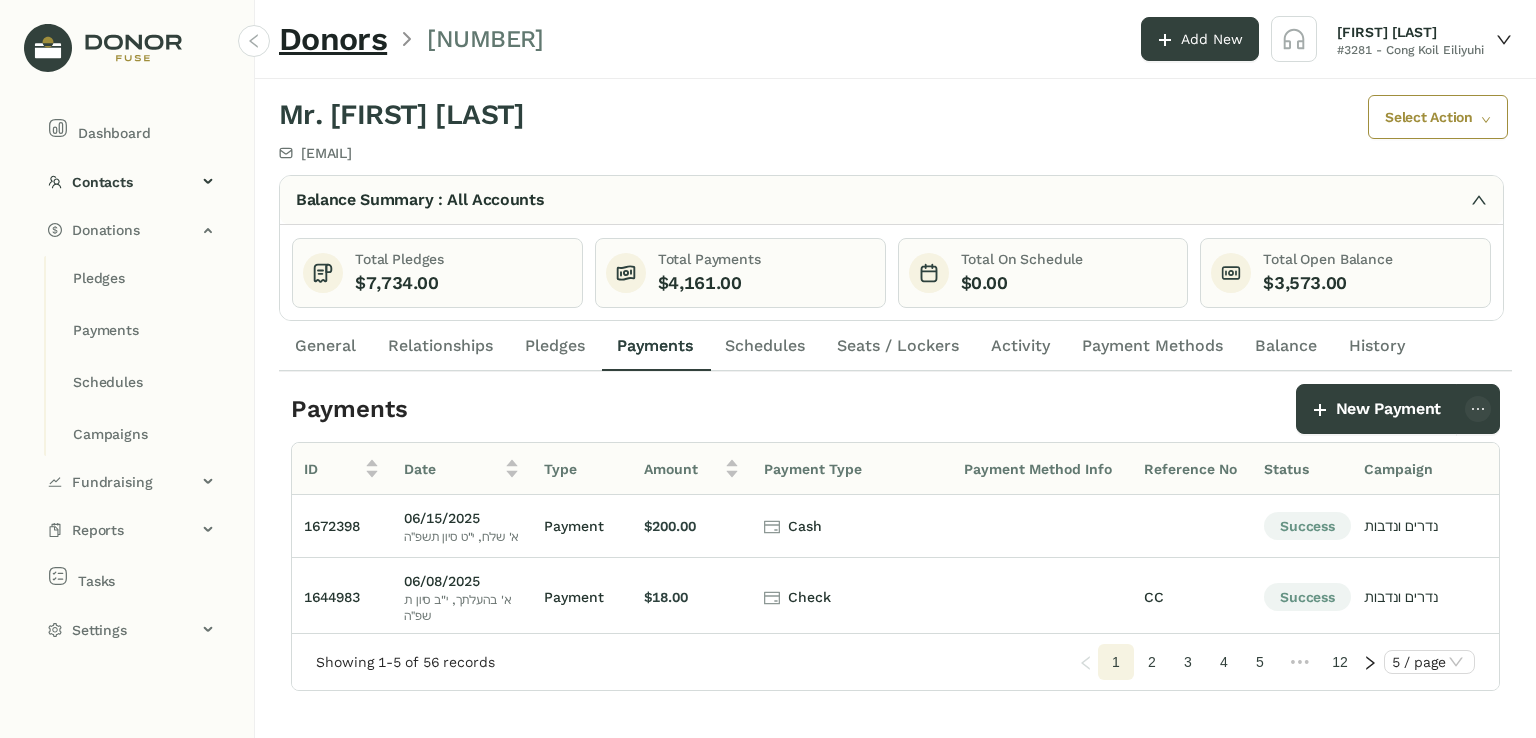 click on "Schedules" at bounding box center (765, 346) 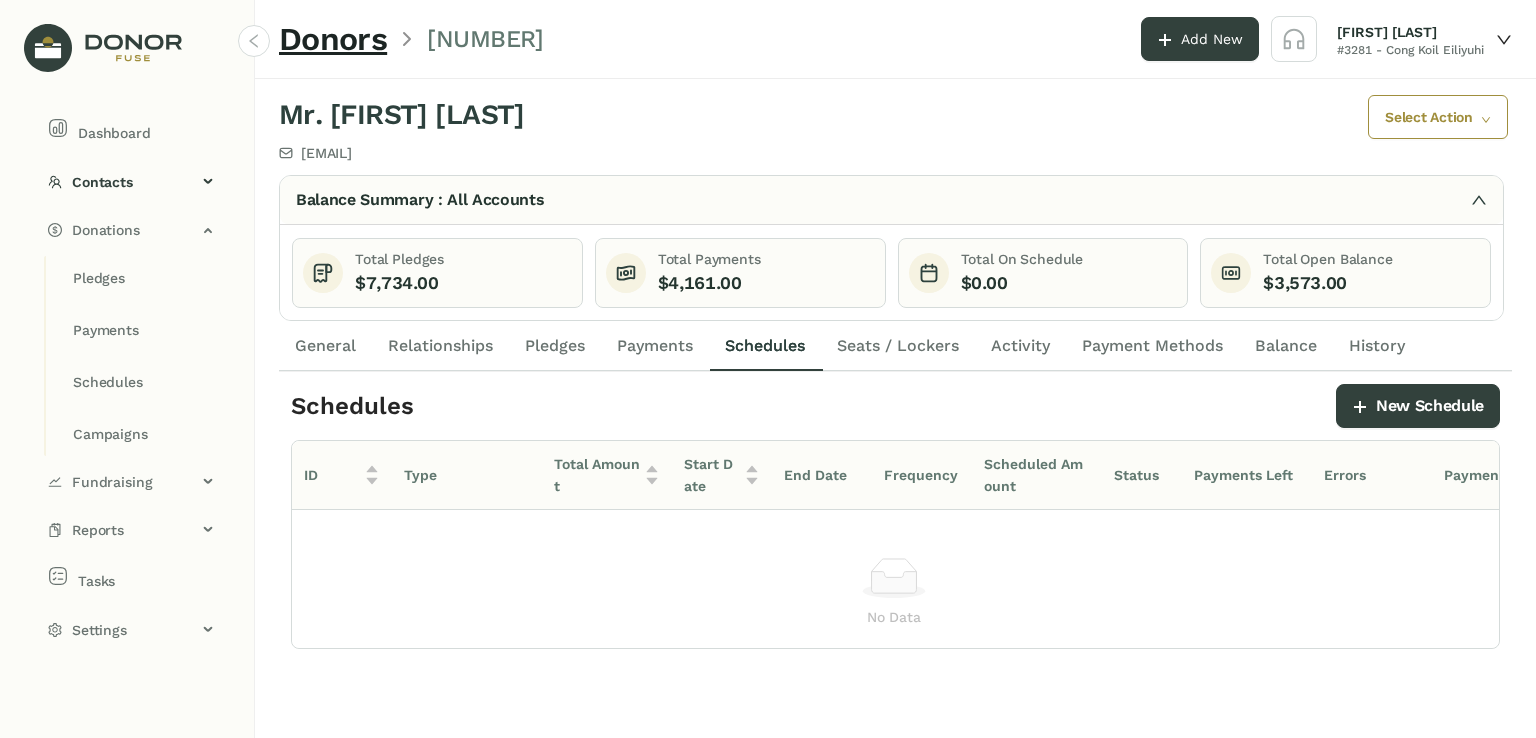click on "Seats / Lockers" at bounding box center (898, 346) 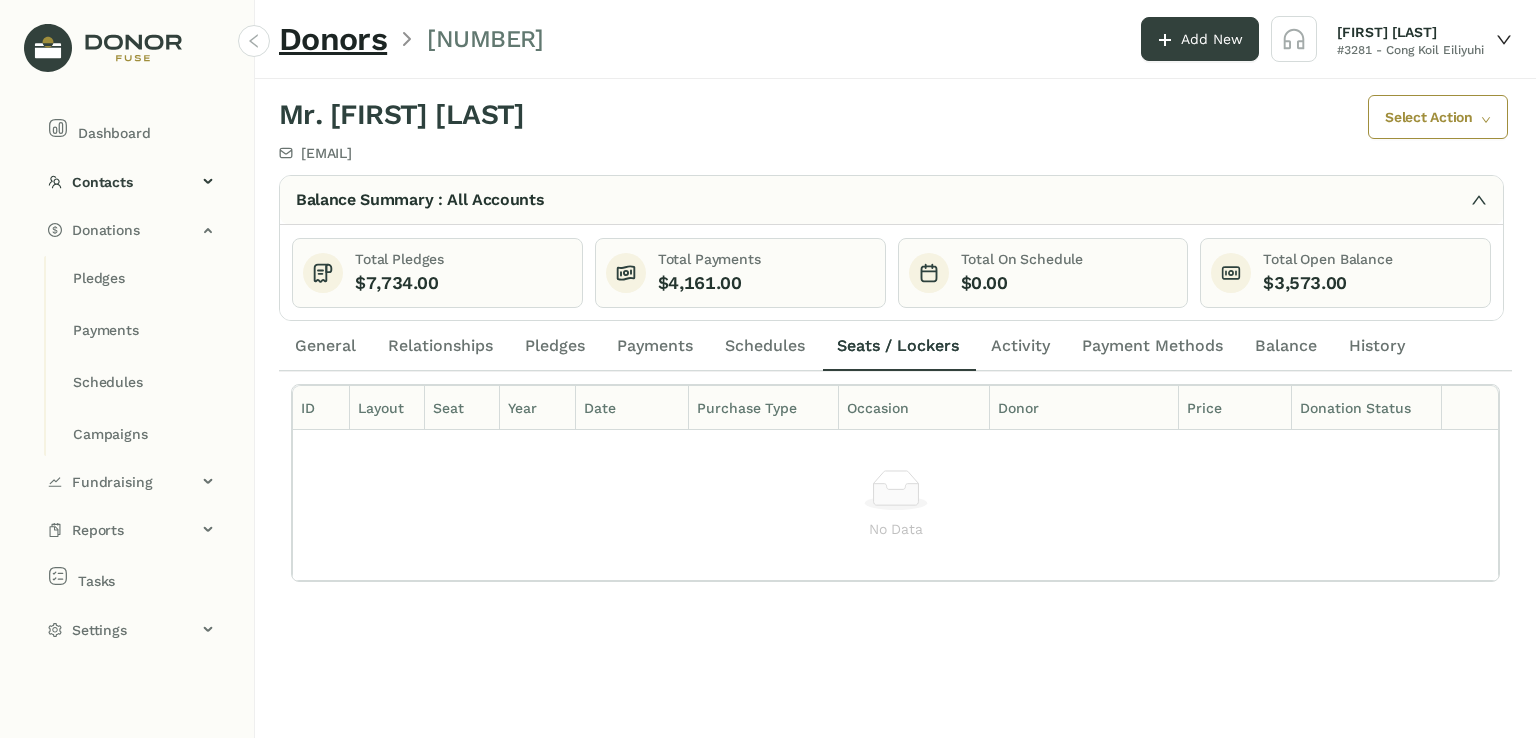 click on "Activity" at bounding box center [1020, 346] 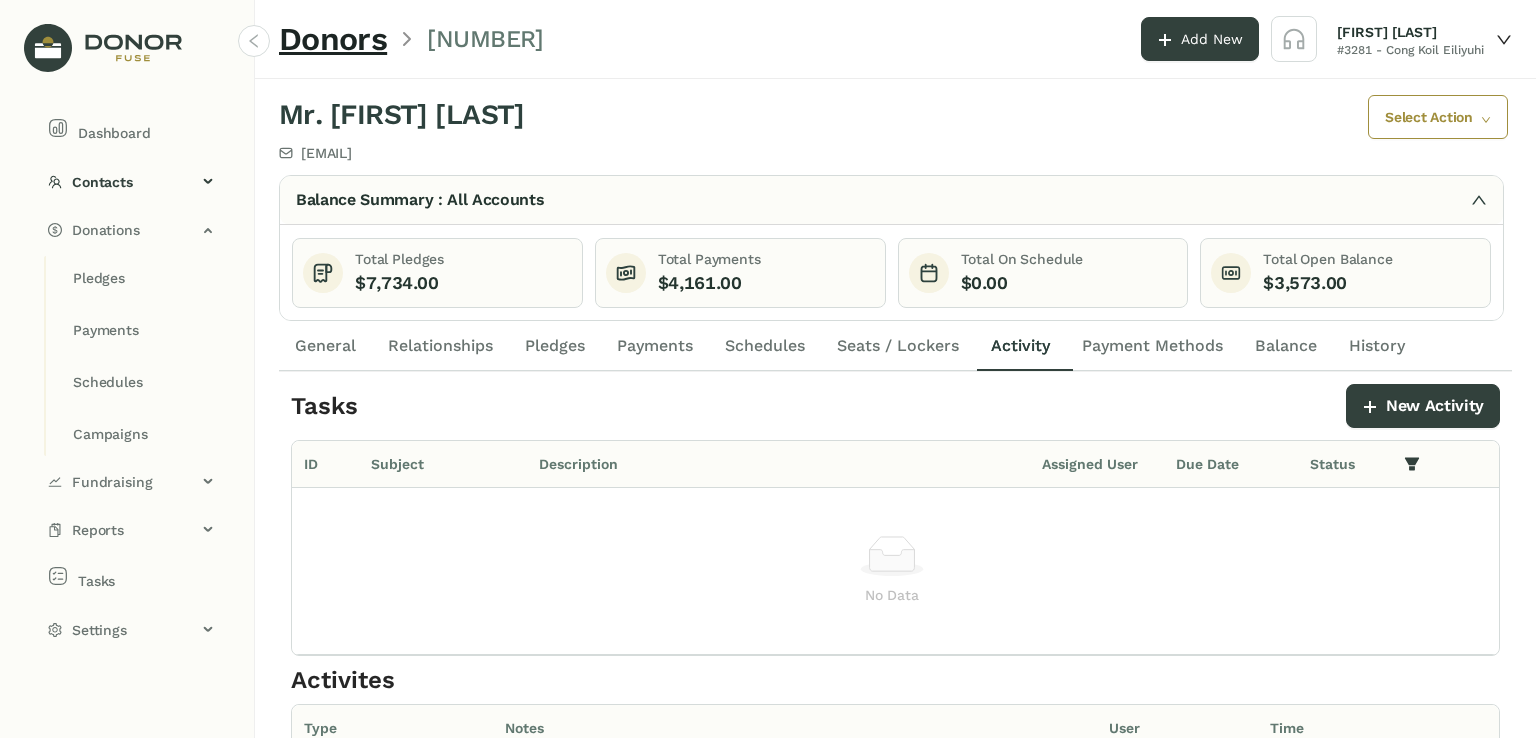 click on "Payment Methods" at bounding box center (1152, 346) 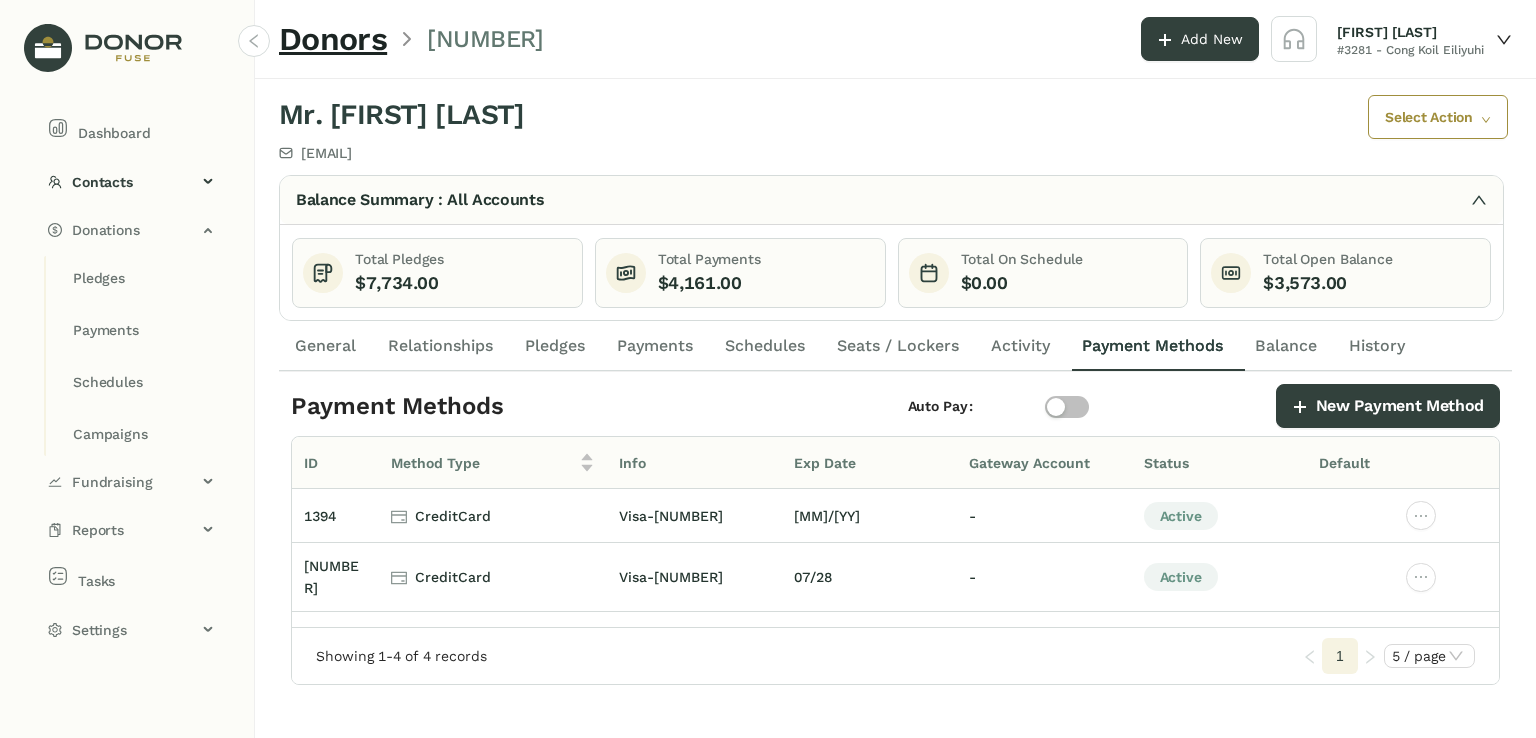 click on "Balance" at bounding box center [1286, 346] 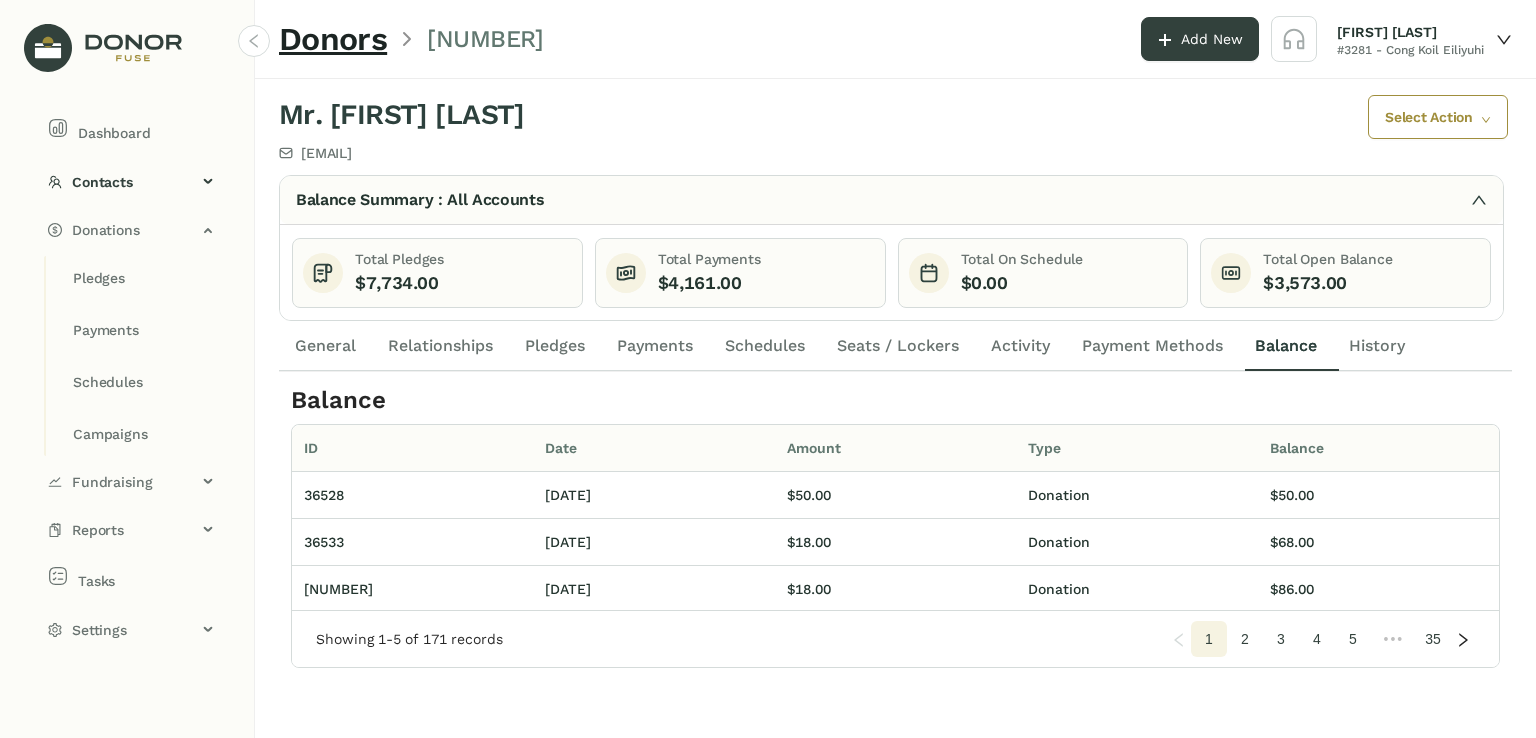 click on "History" at bounding box center [1377, 346] 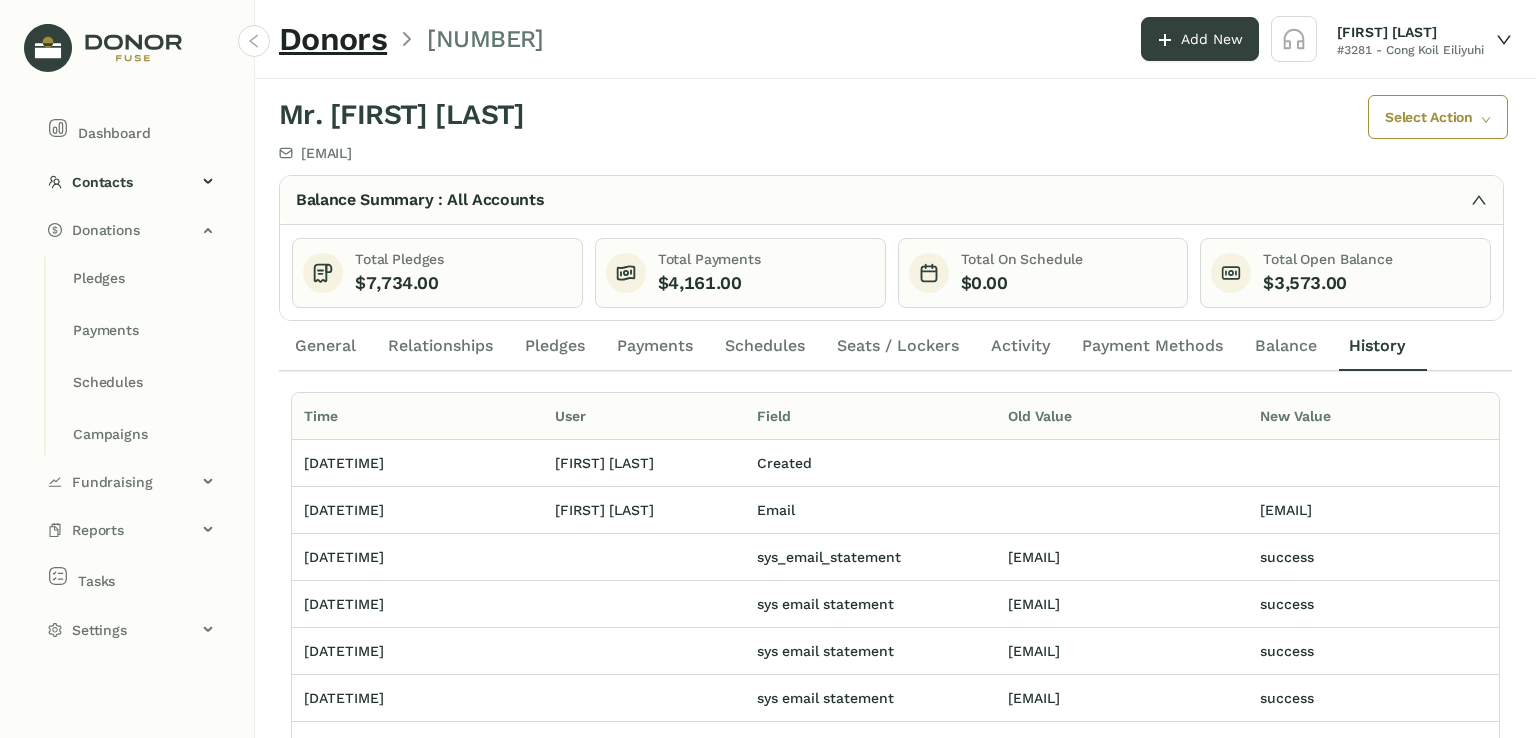 click on "General" at bounding box center (325, 346) 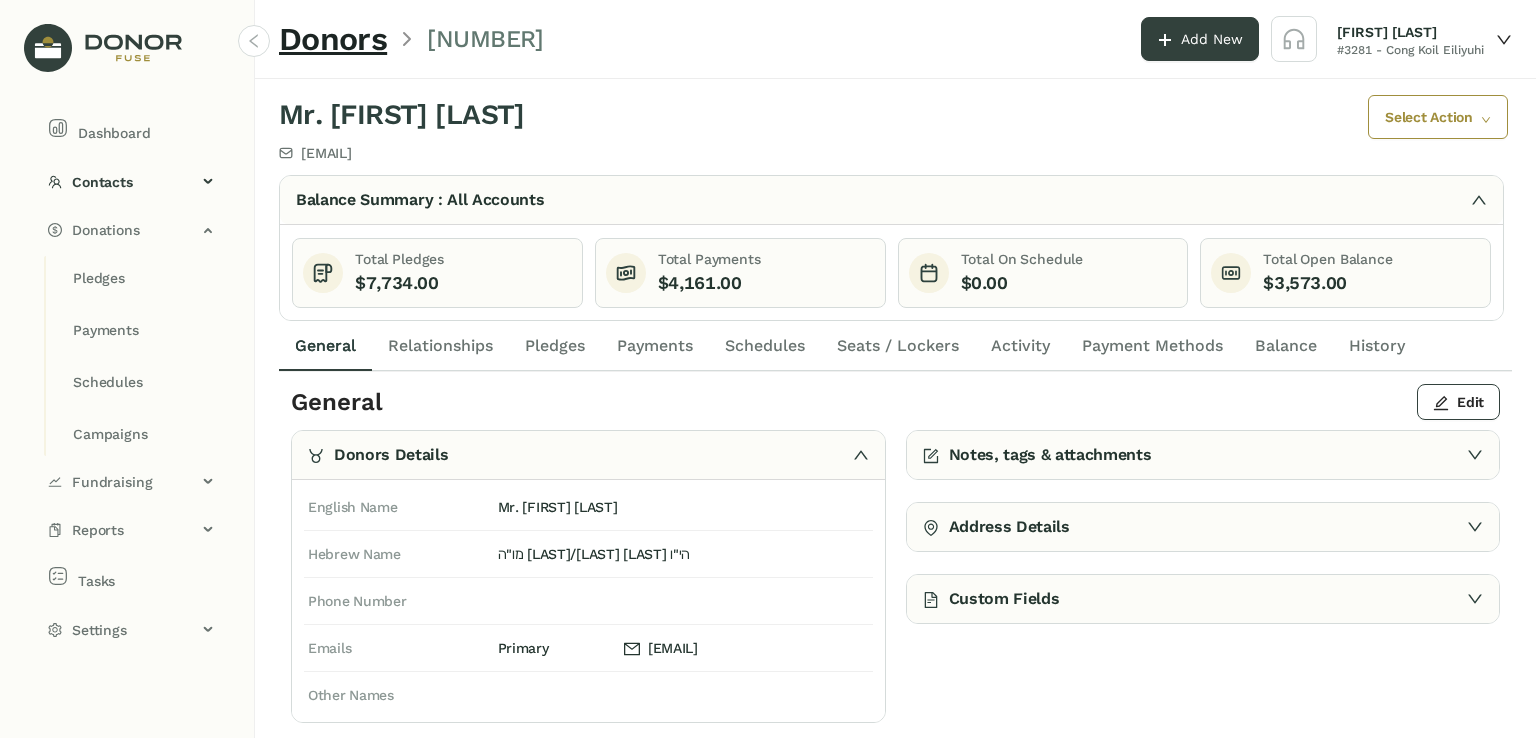 scroll, scrollTop: 27, scrollLeft: 0, axis: vertical 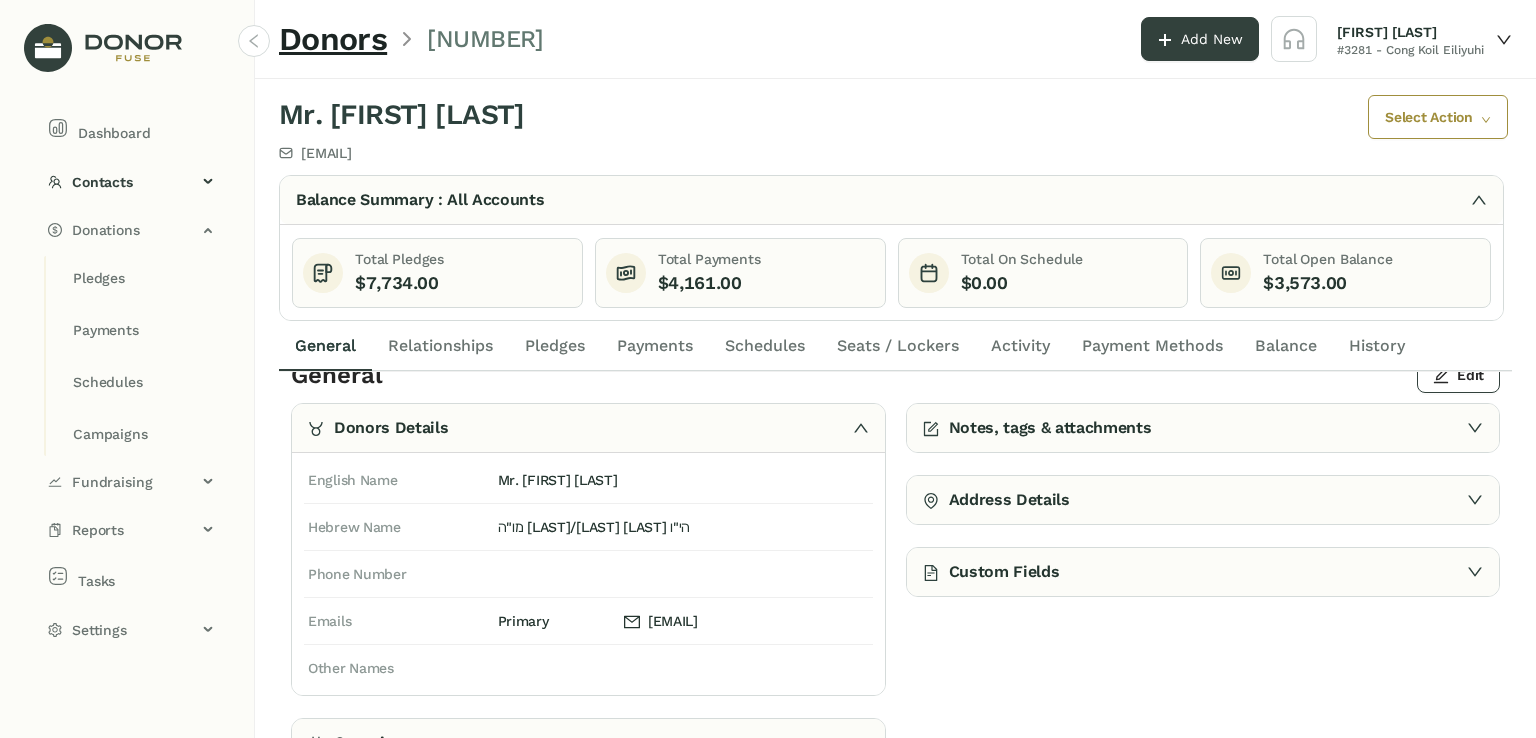 click on "Notes, tags & attachments" at bounding box center (1203, 428) 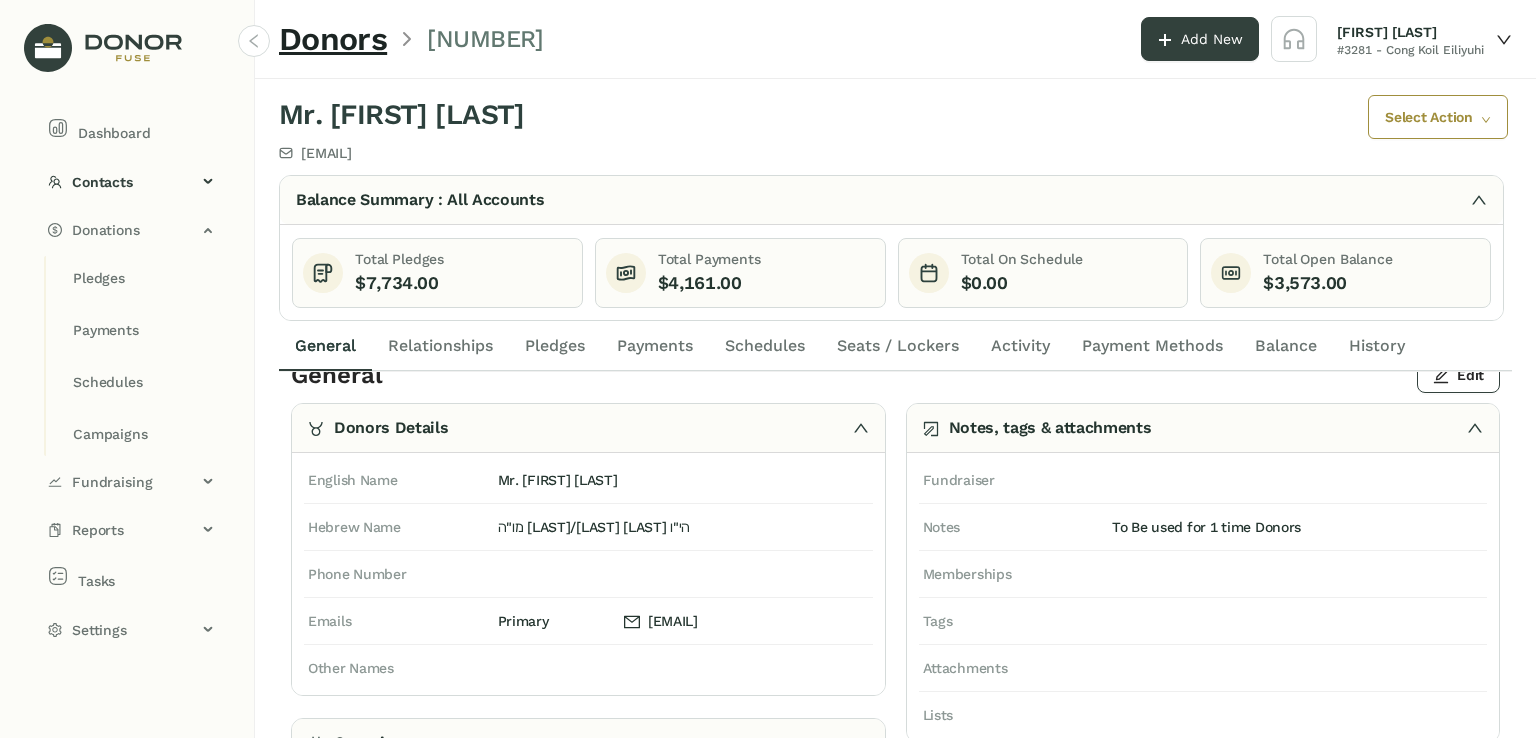 click on "Notes, tags & attachments" at bounding box center (1203, 428) 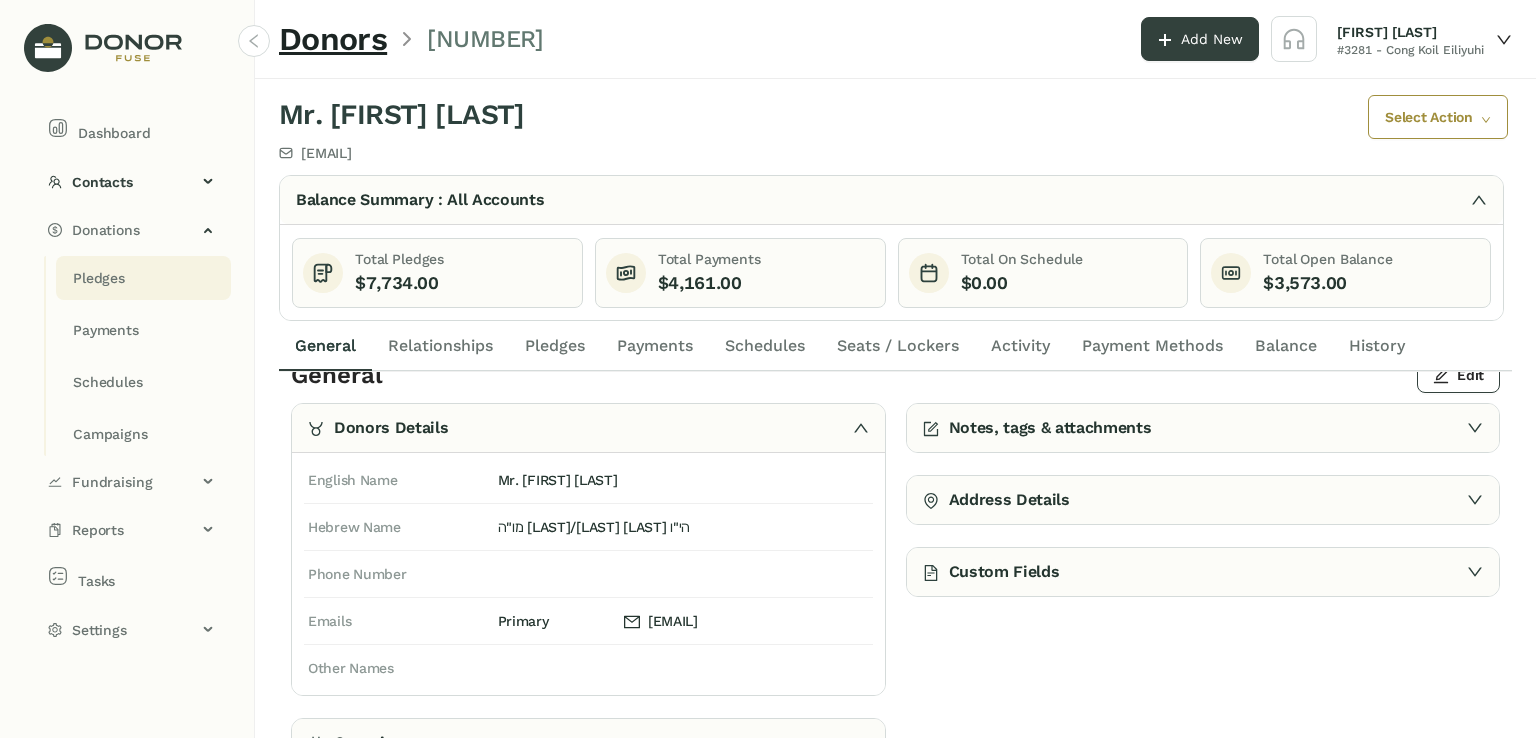 click on "Pledges" at bounding box center (99, 278) 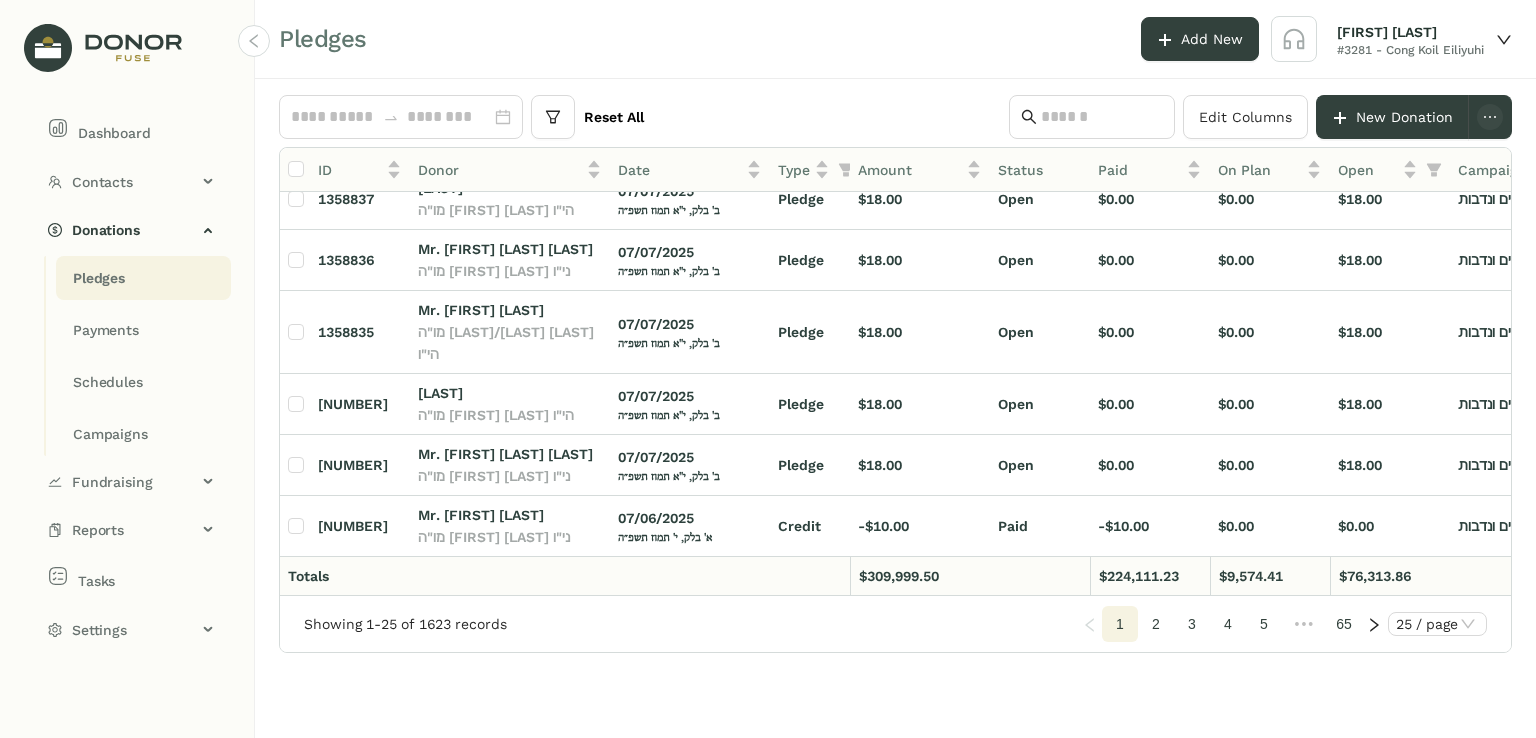 scroll, scrollTop: 0, scrollLeft: 0, axis: both 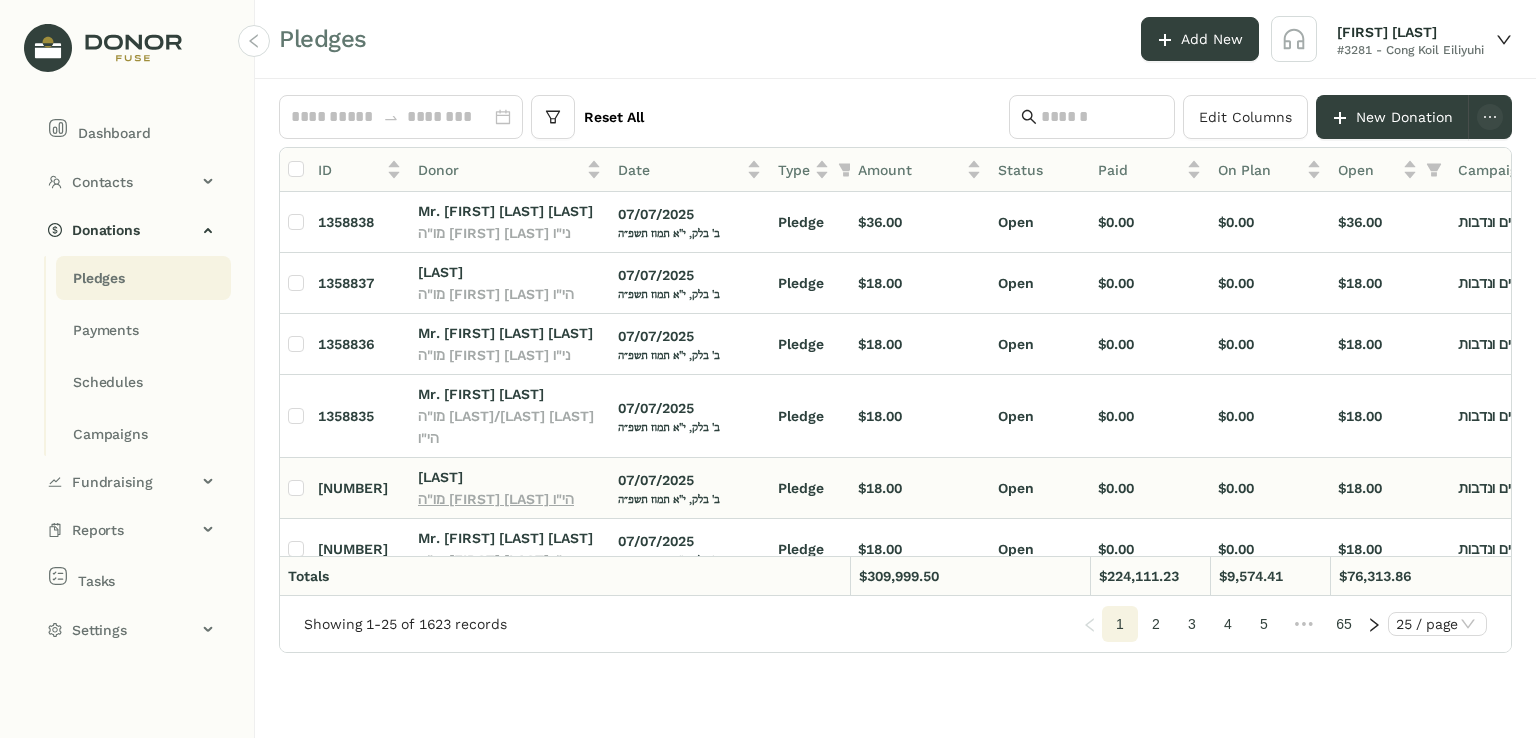 click on "מו"ה [FIRST] [LAST] הי"ו" at bounding box center (496, 499) 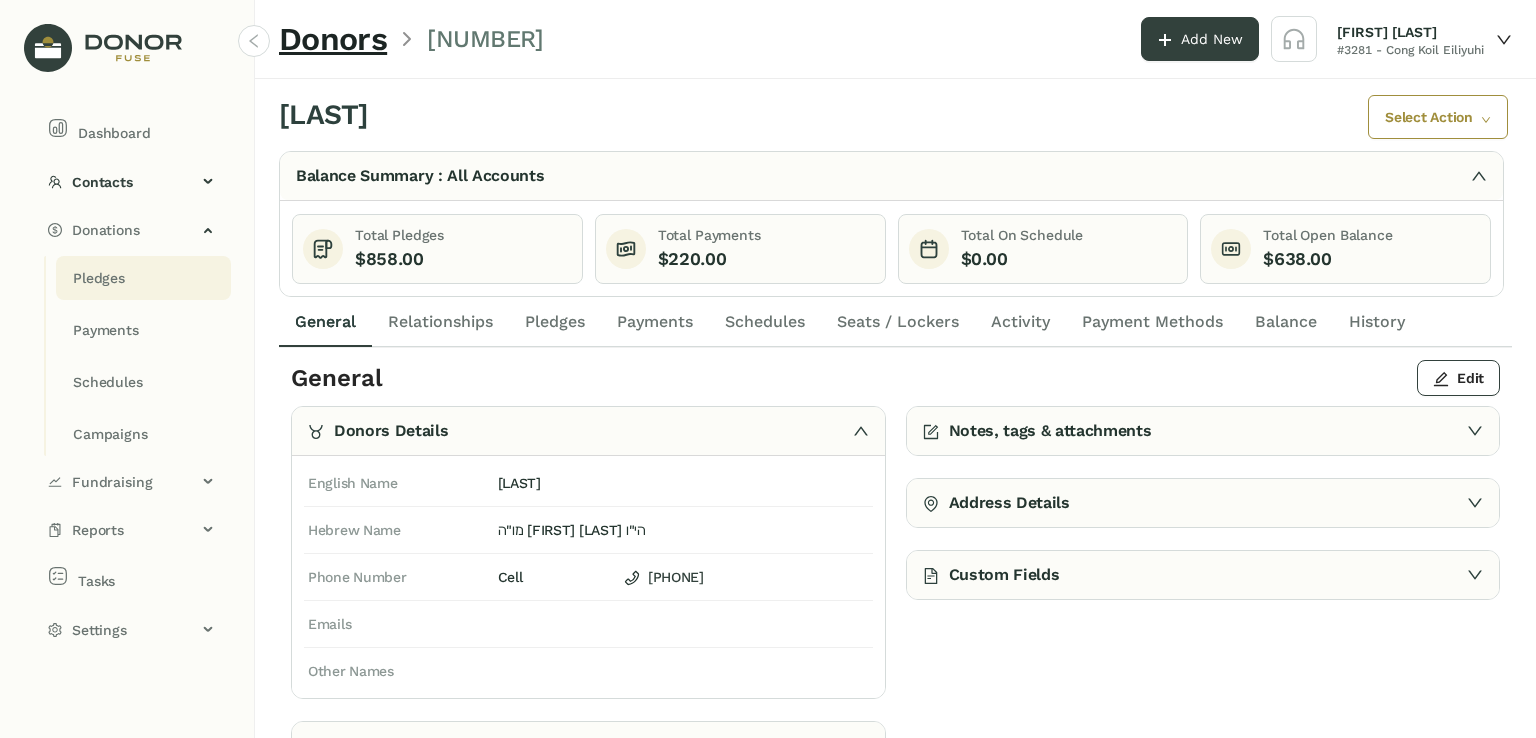 click on "Pledges" at bounding box center [99, 278] 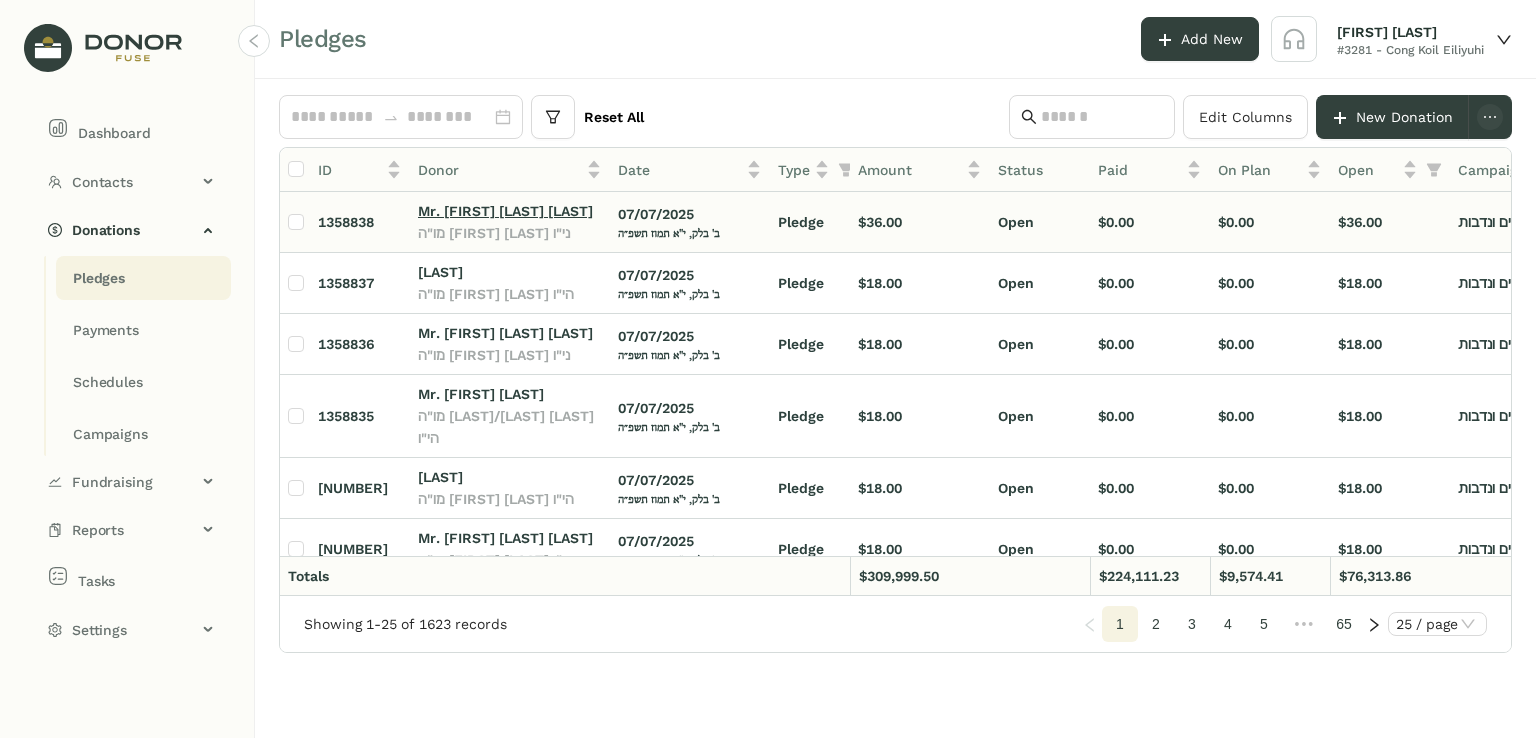 click on "Mr. [FIRST] [LAST] [LAST]" at bounding box center [505, 211] 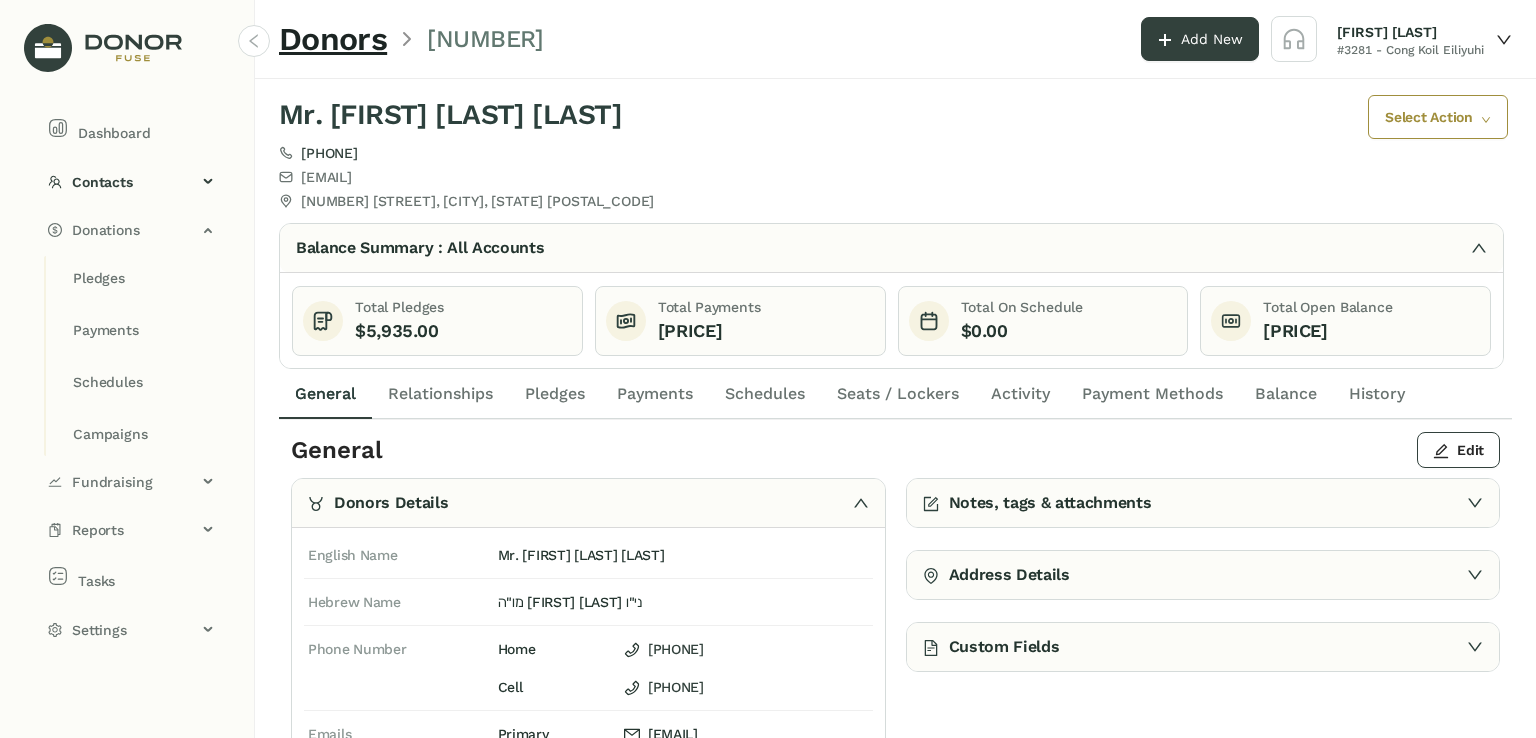 click on "Select Action" at bounding box center (1428, 117) 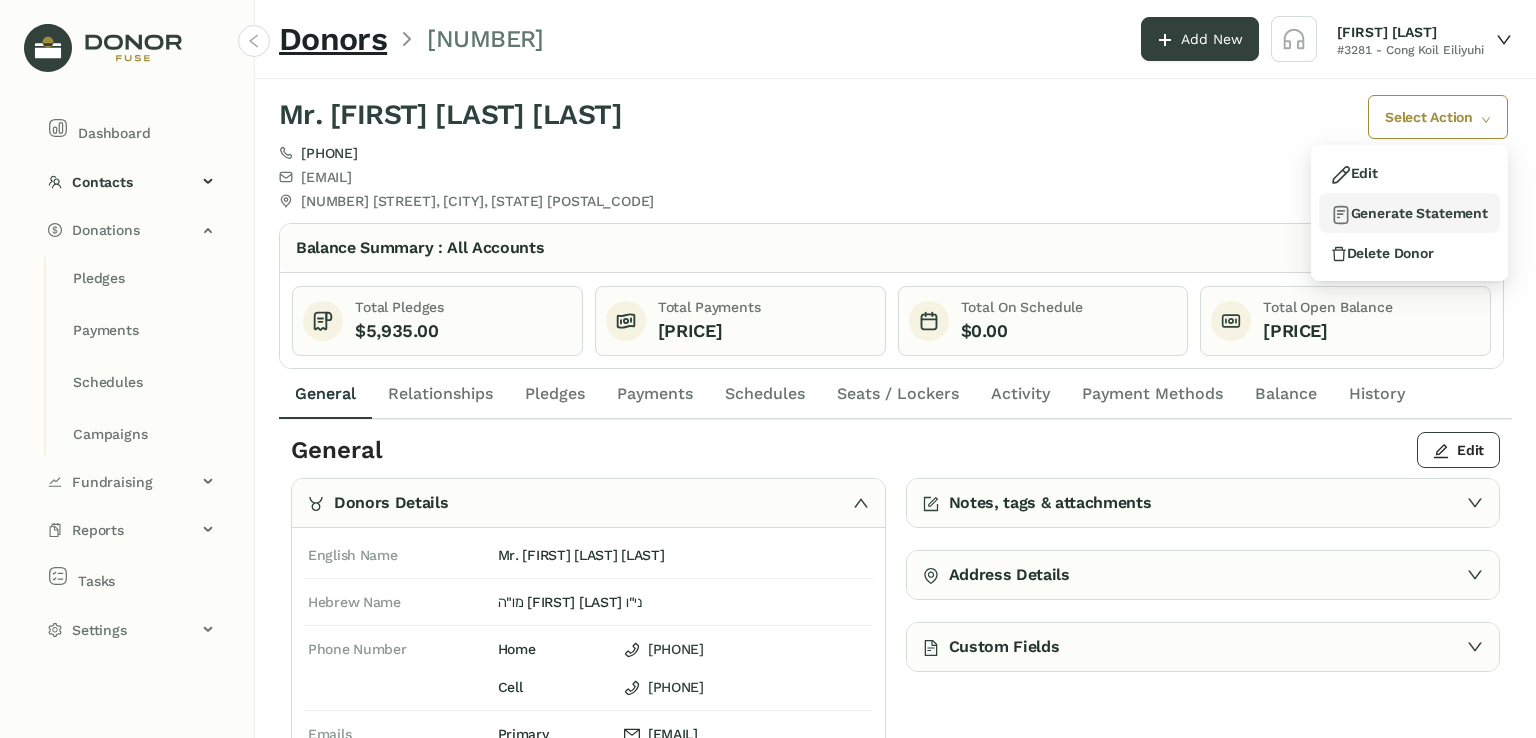 click on "Generate Statement" at bounding box center [1354, 173] 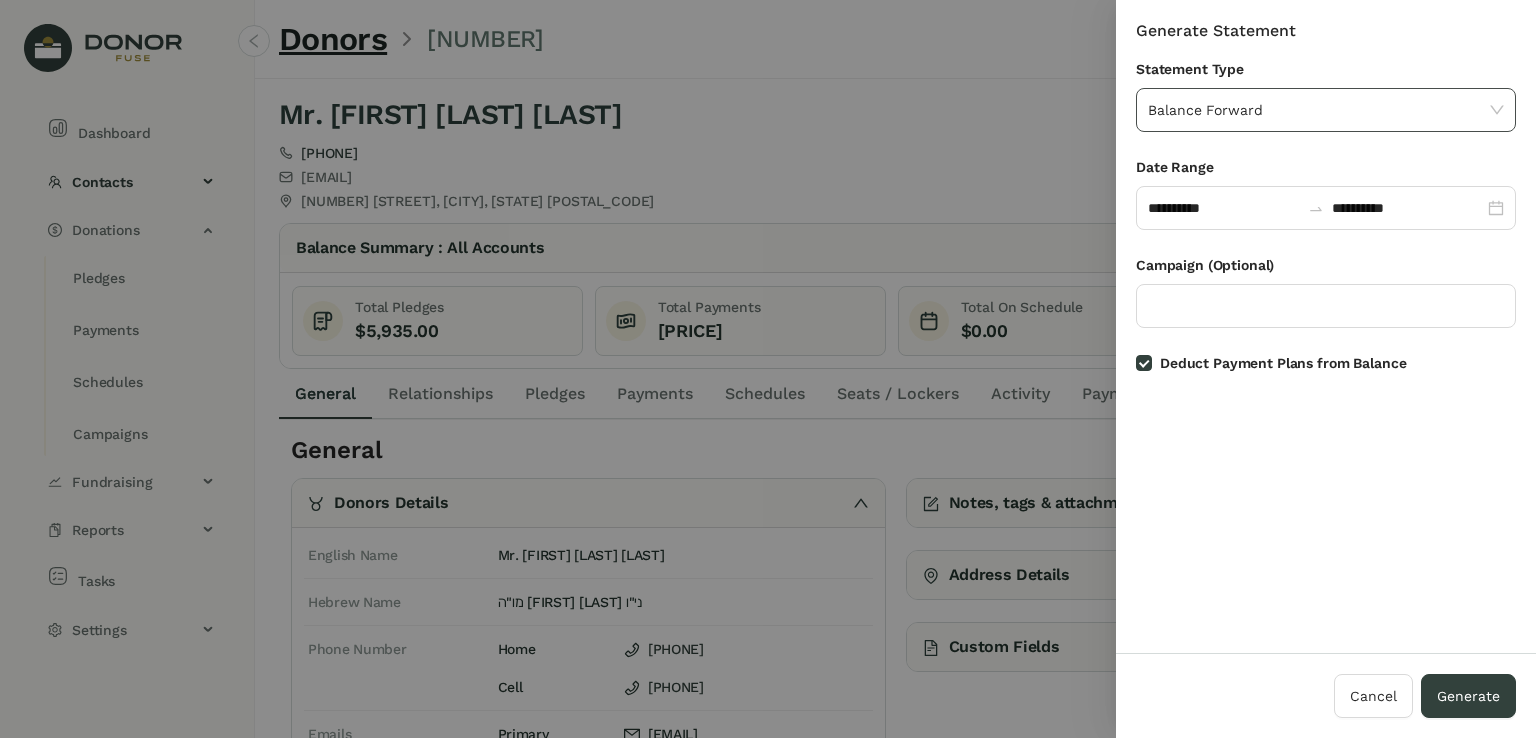click on "Balance Forward" at bounding box center [1326, 110] 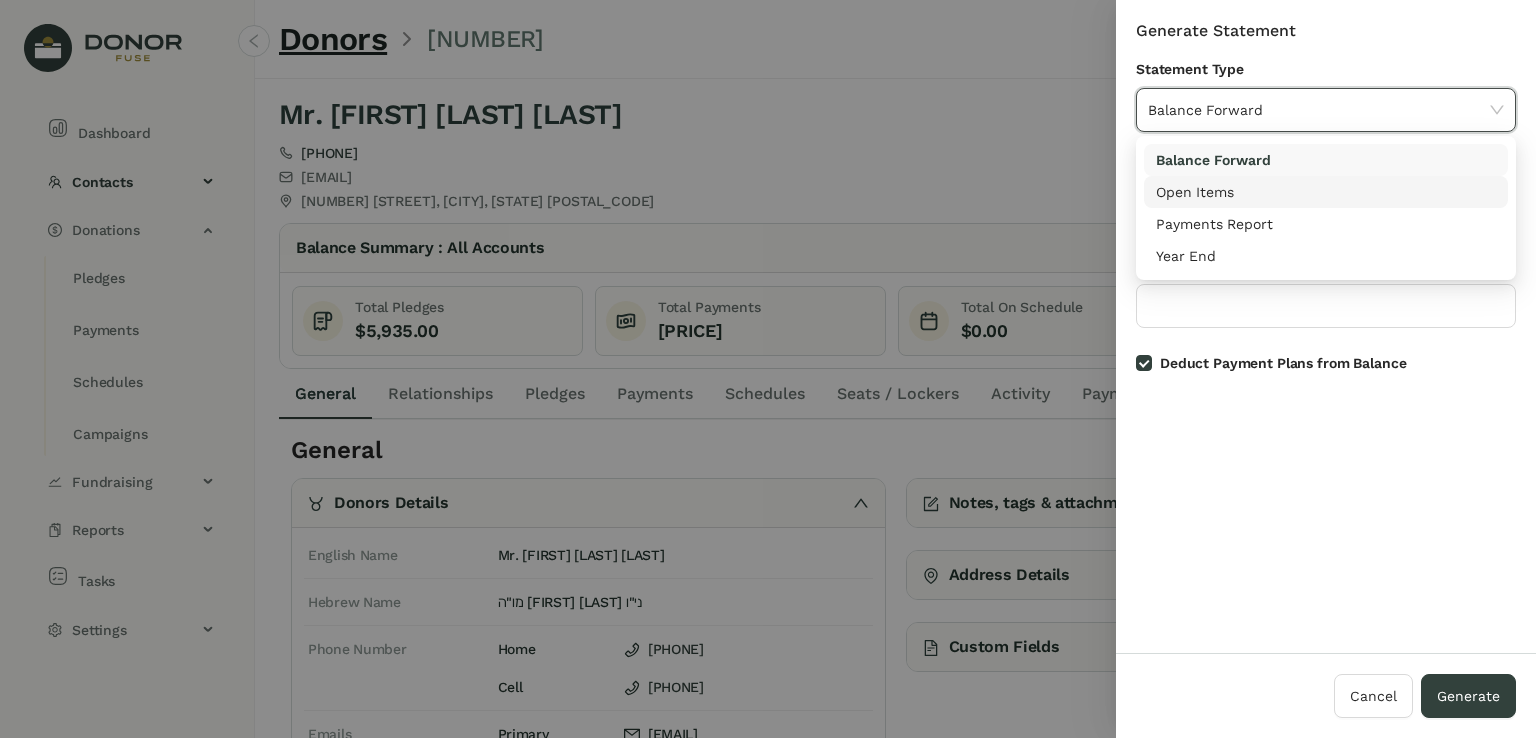 click on "Open Items" at bounding box center [1326, 192] 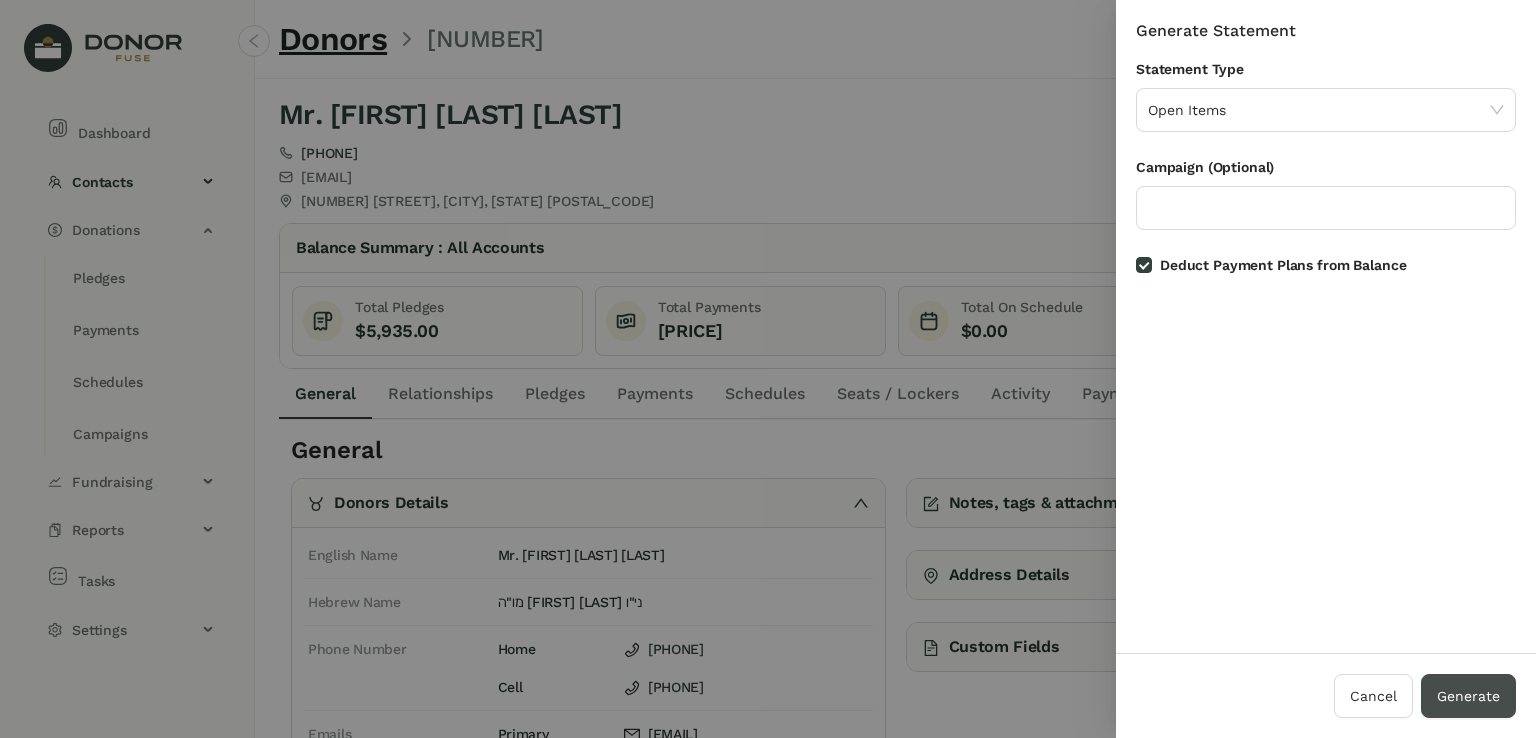 click on "Generate" at bounding box center (1468, 696) 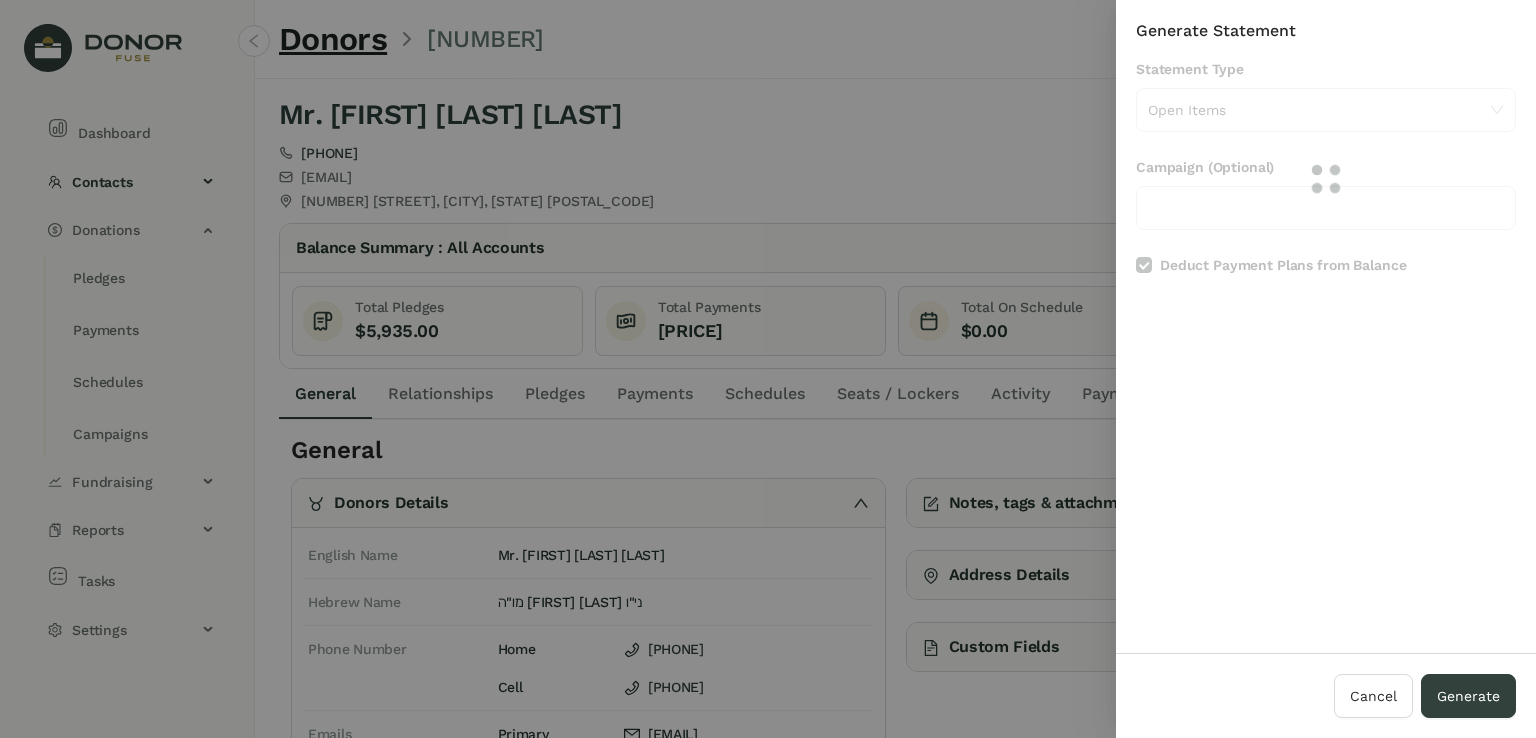 click at bounding box center (768, 369) 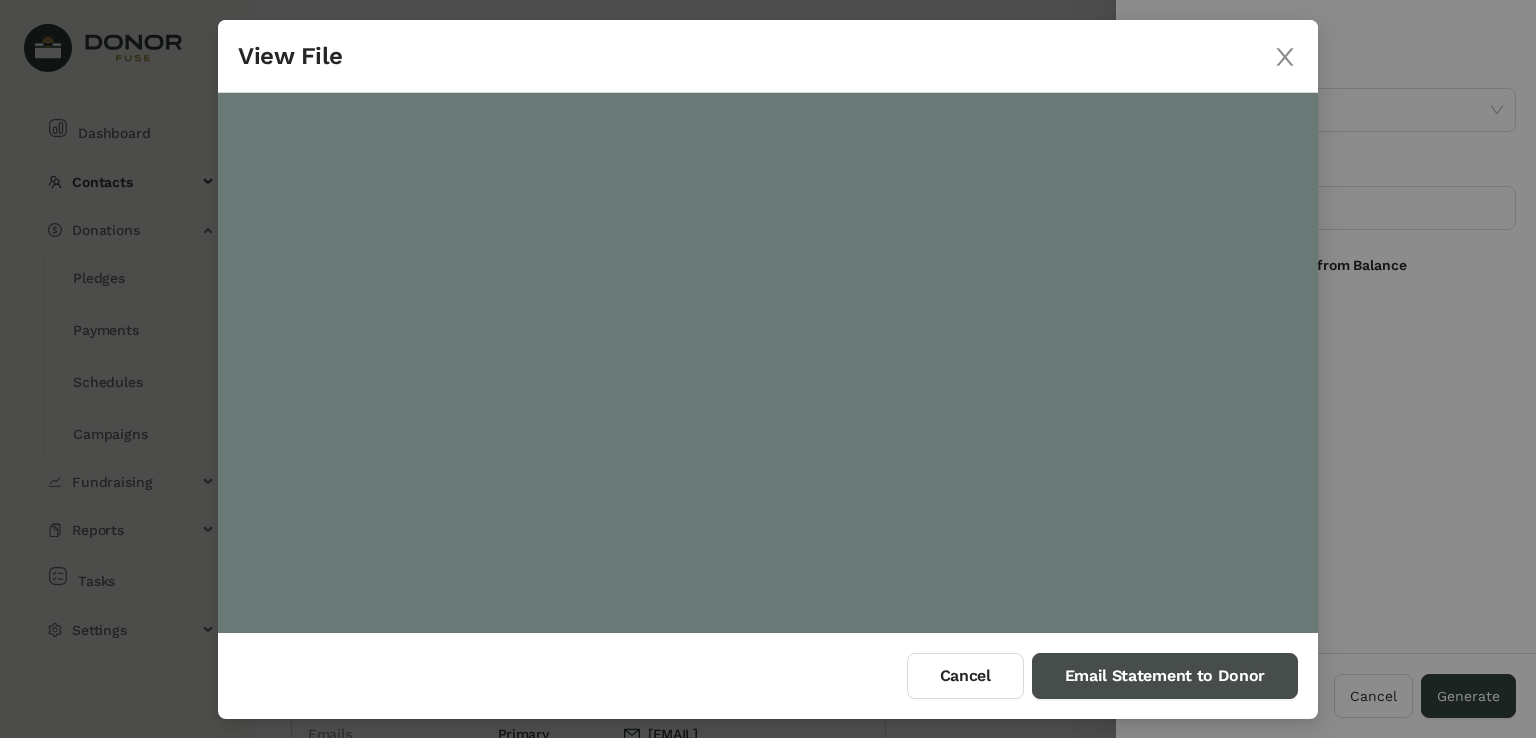 click on "Email Statement to Donor" at bounding box center [1165, 676] 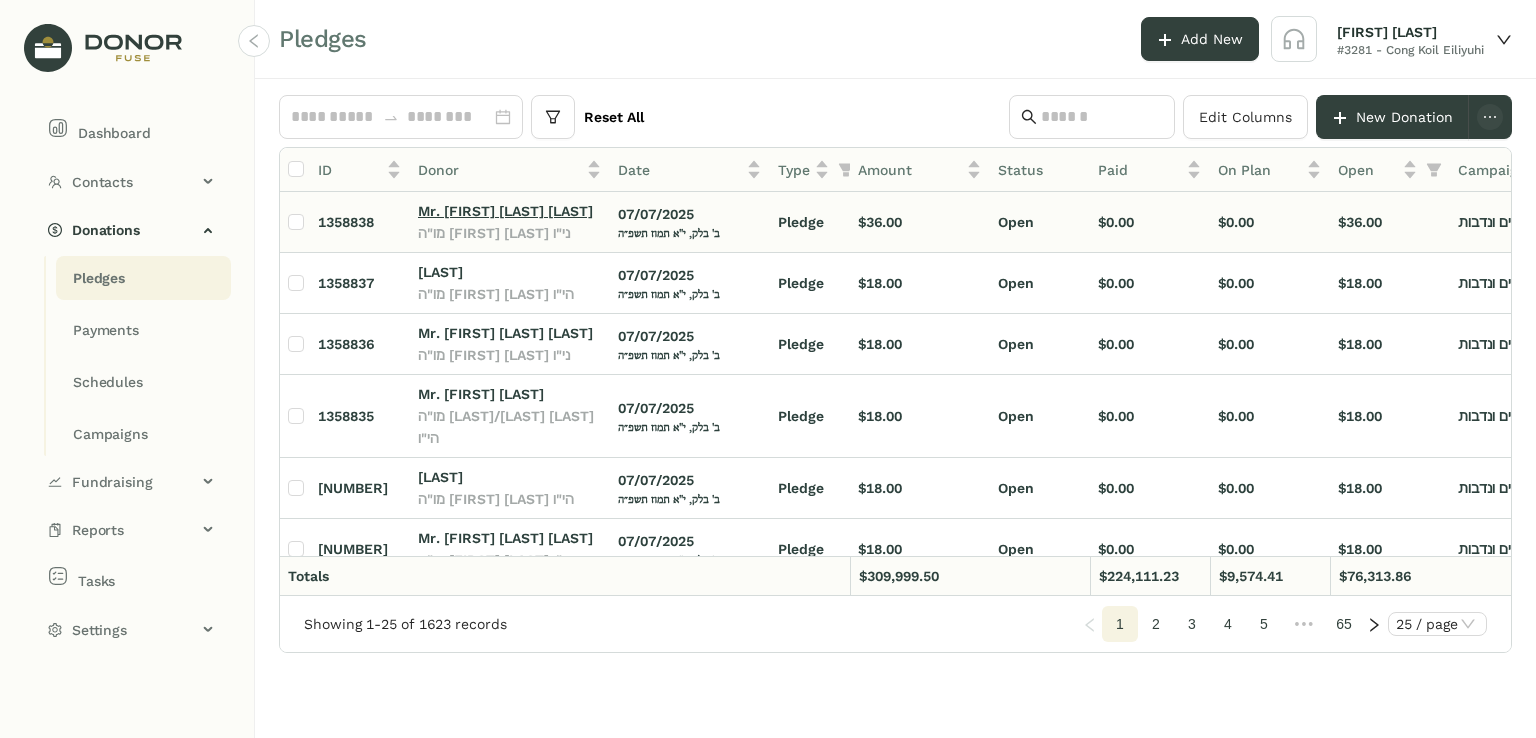 click on "Mr. [FIRST] [LAST] [LAST]" at bounding box center (505, 211) 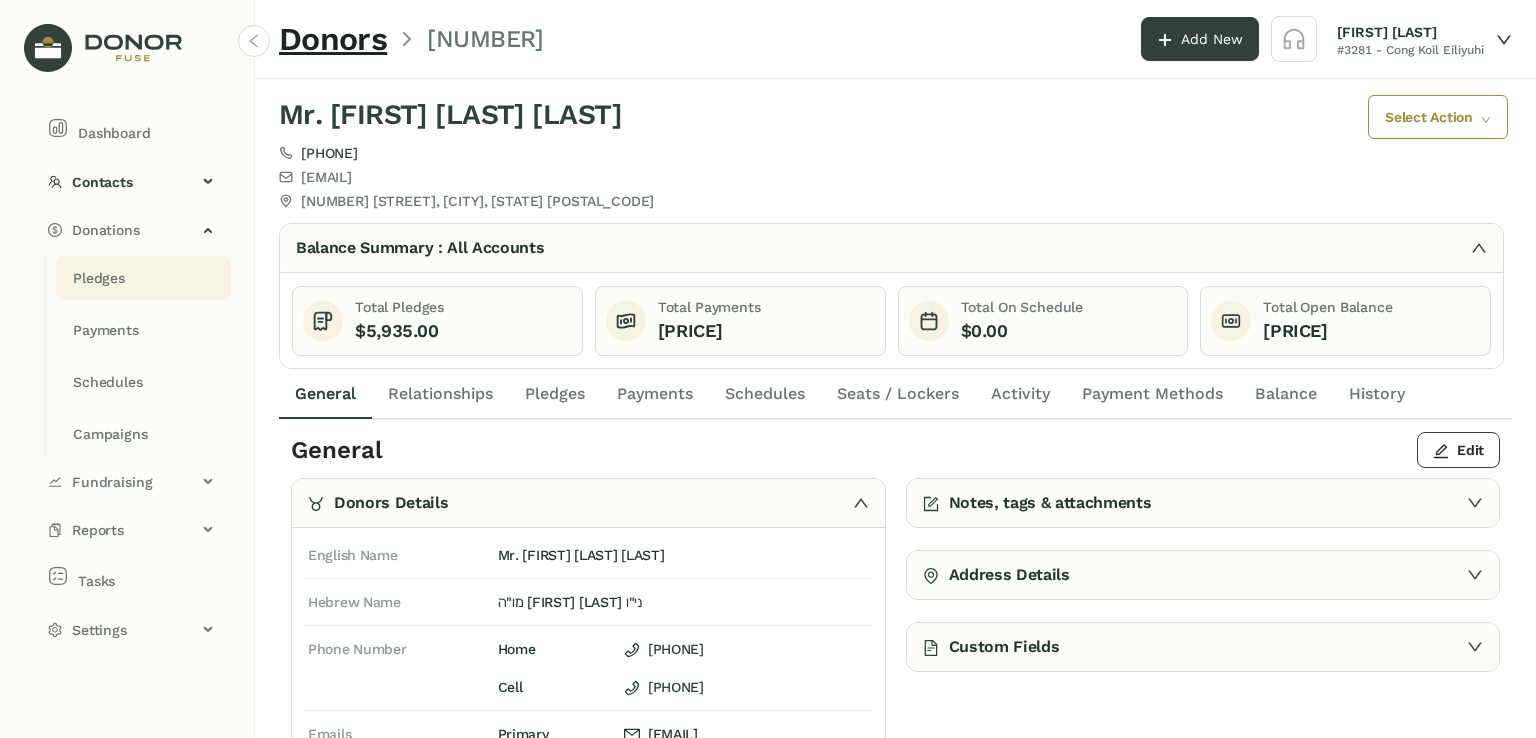 click on "Pledges" at bounding box center (99, 278) 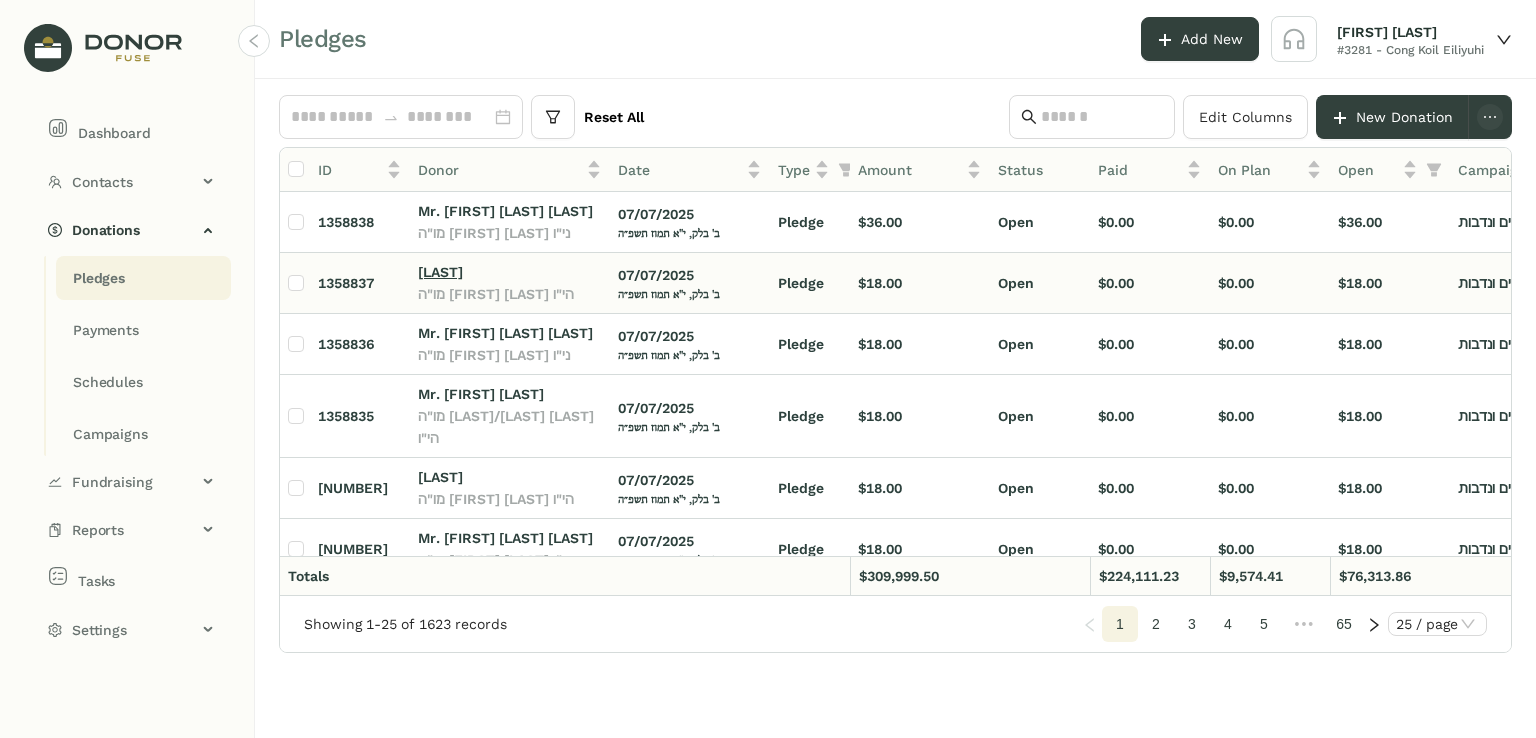 click on "[LAST]" at bounding box center [440, 272] 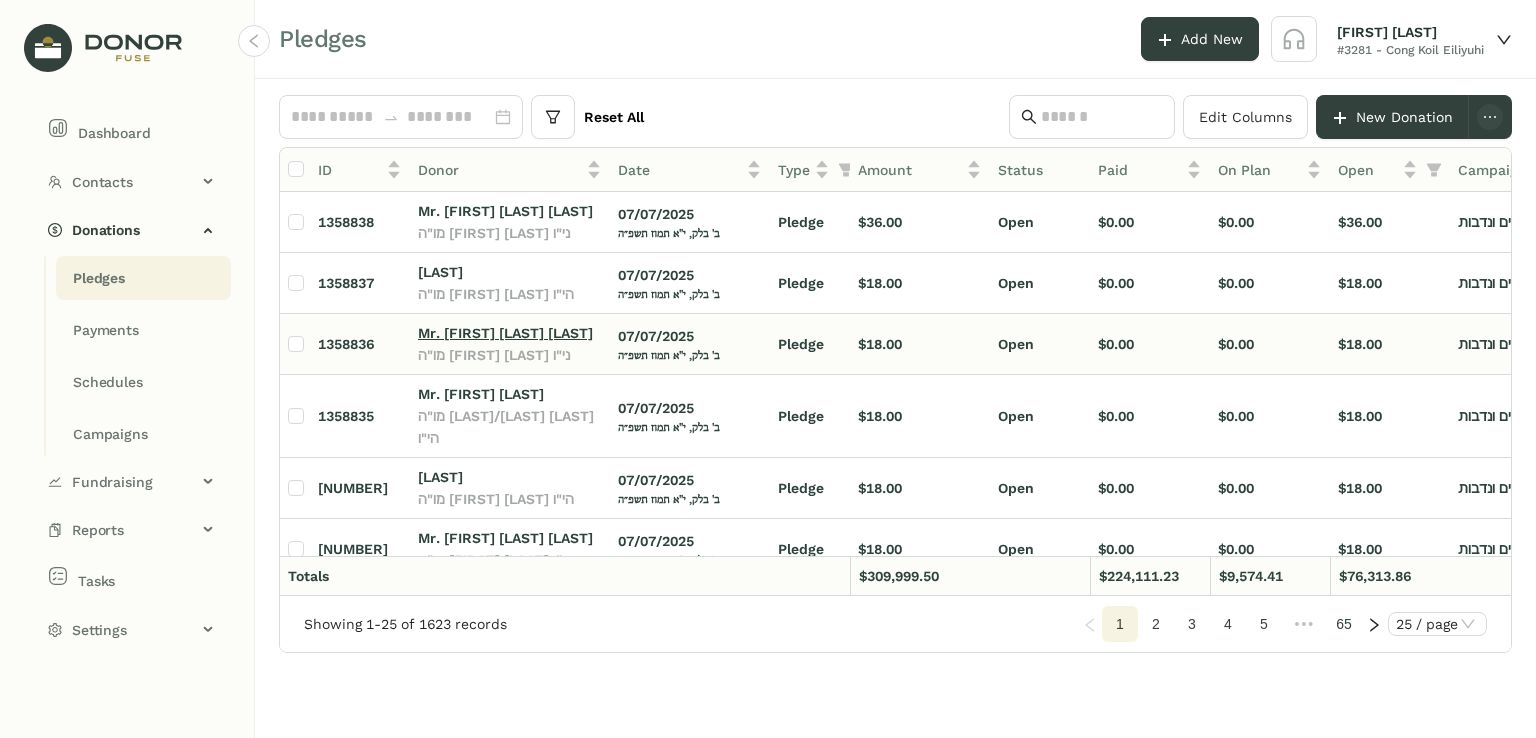 click on "Mr. [FIRST] [LAST] [LAST]" at bounding box center (505, 333) 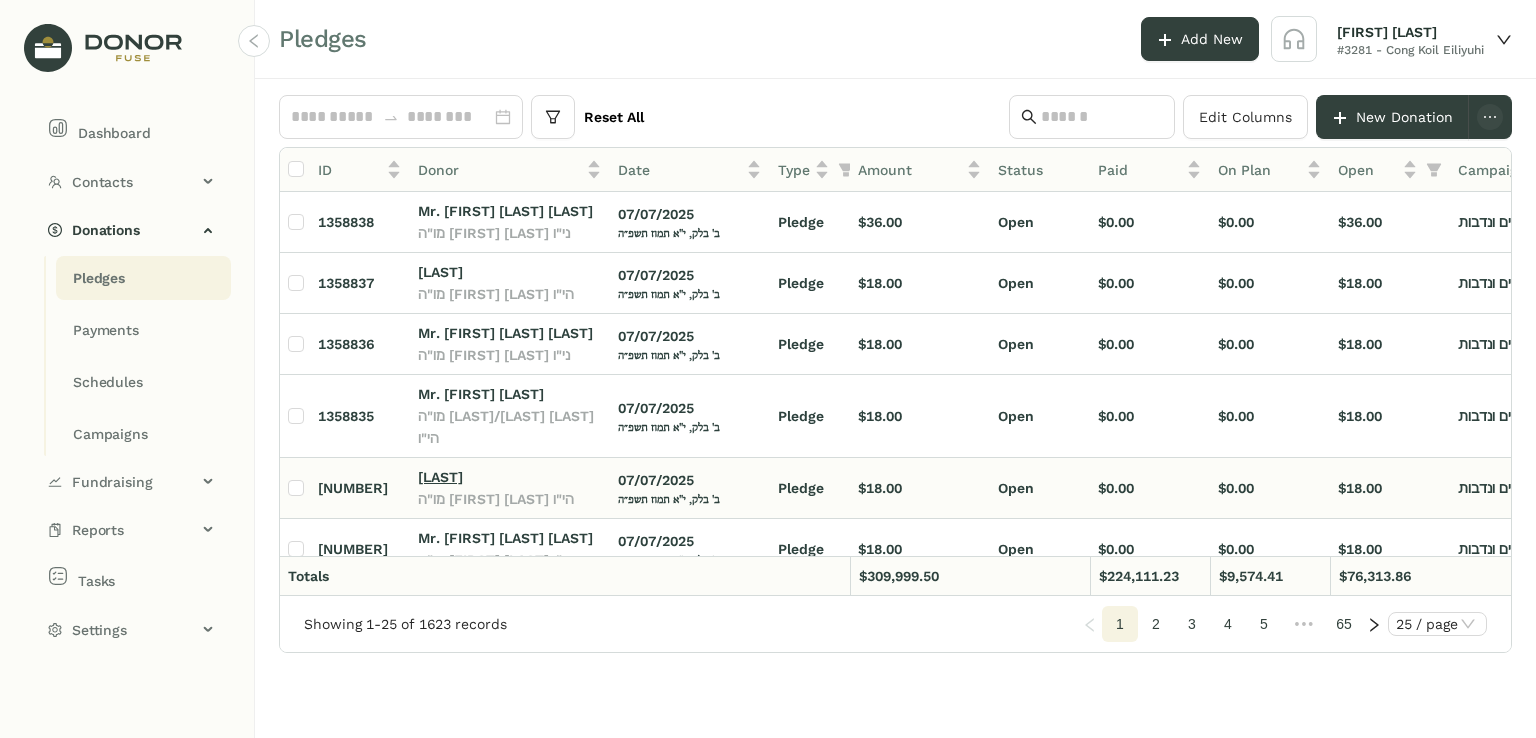 click on "[LAST]" at bounding box center [440, 477] 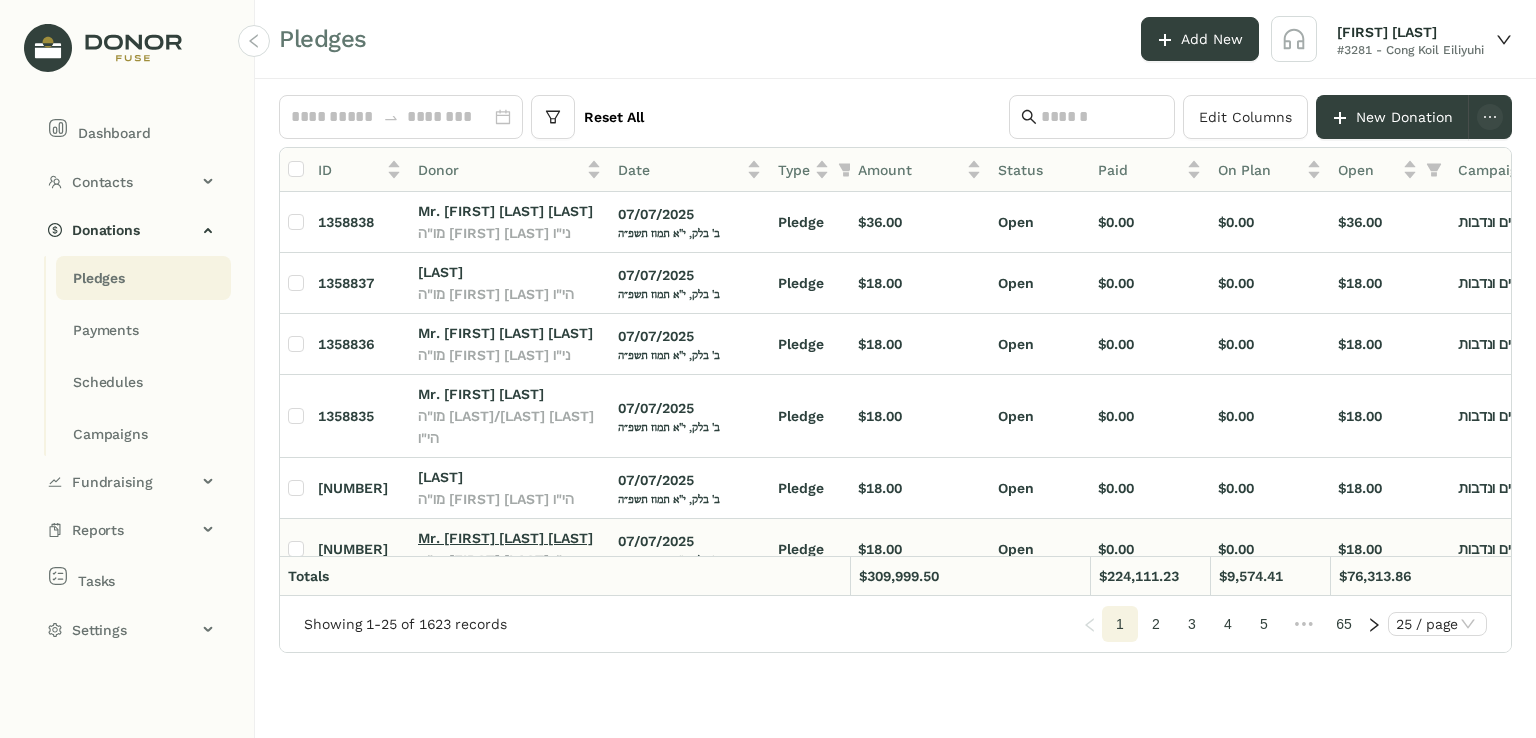 click on "Mr. [FIRST] [LAST] [LAST]" at bounding box center [505, 538] 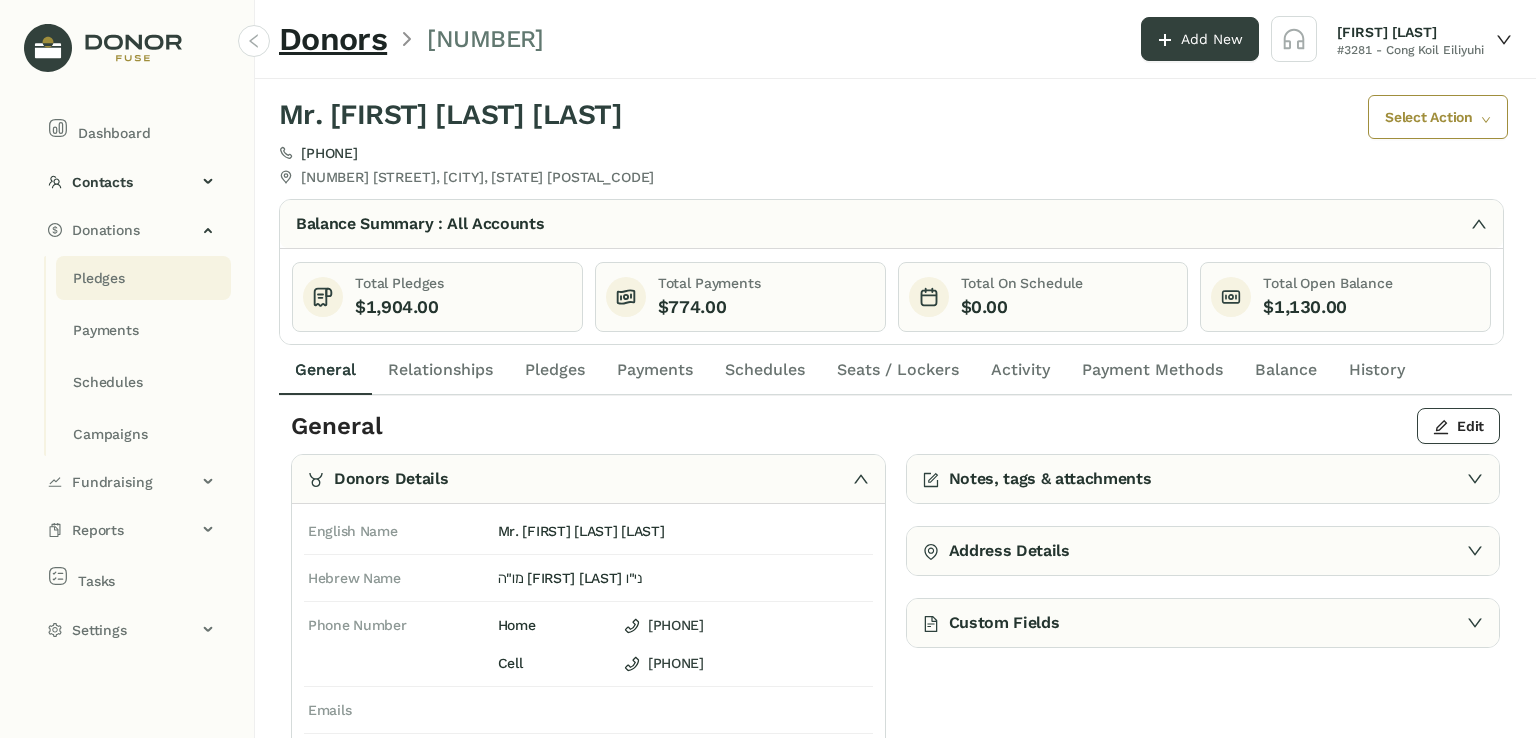 click on "Pledges" at bounding box center [99, 278] 